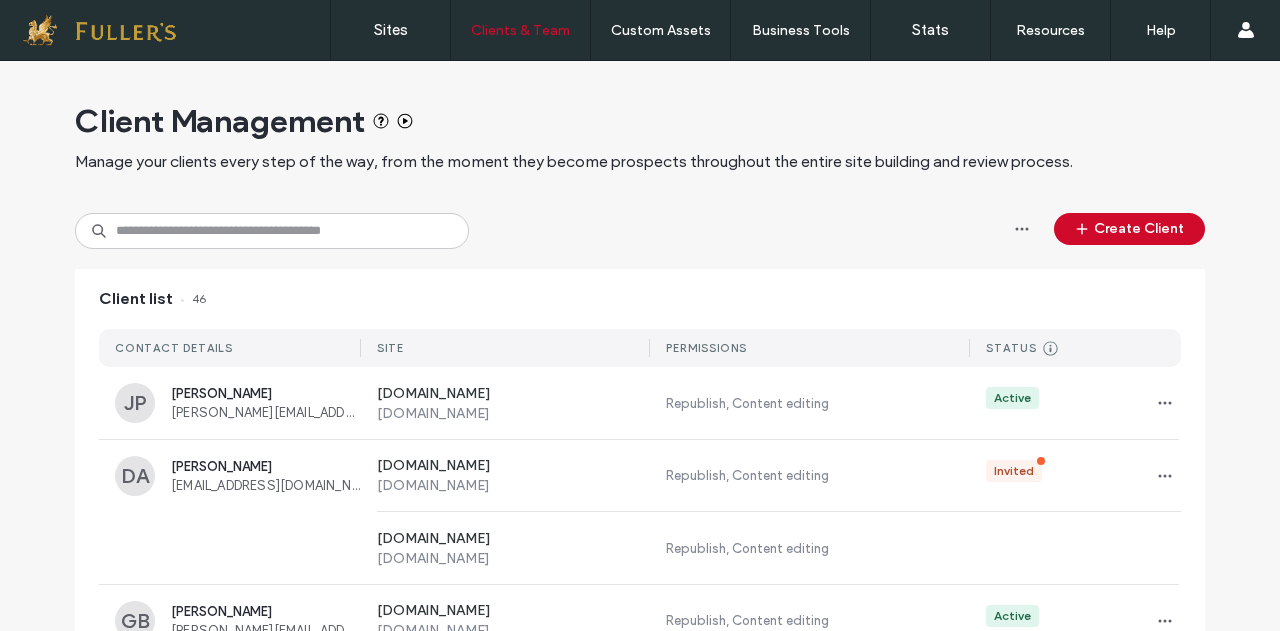 scroll, scrollTop: 0, scrollLeft: 0, axis: both 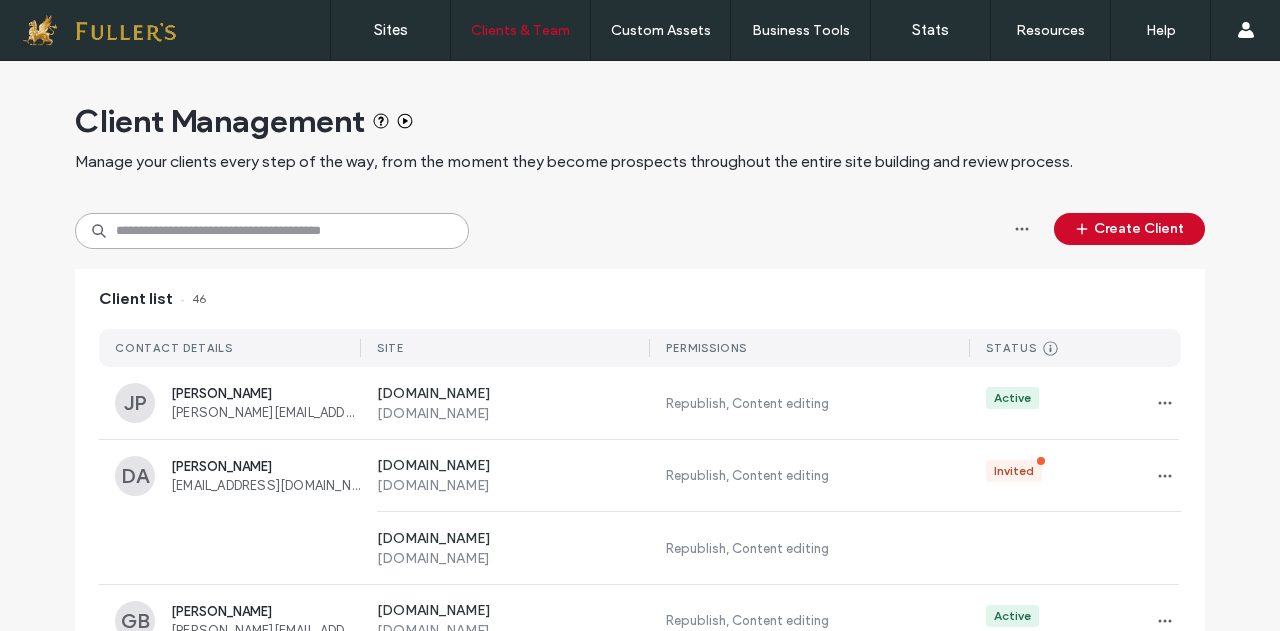 click at bounding box center [272, 231] 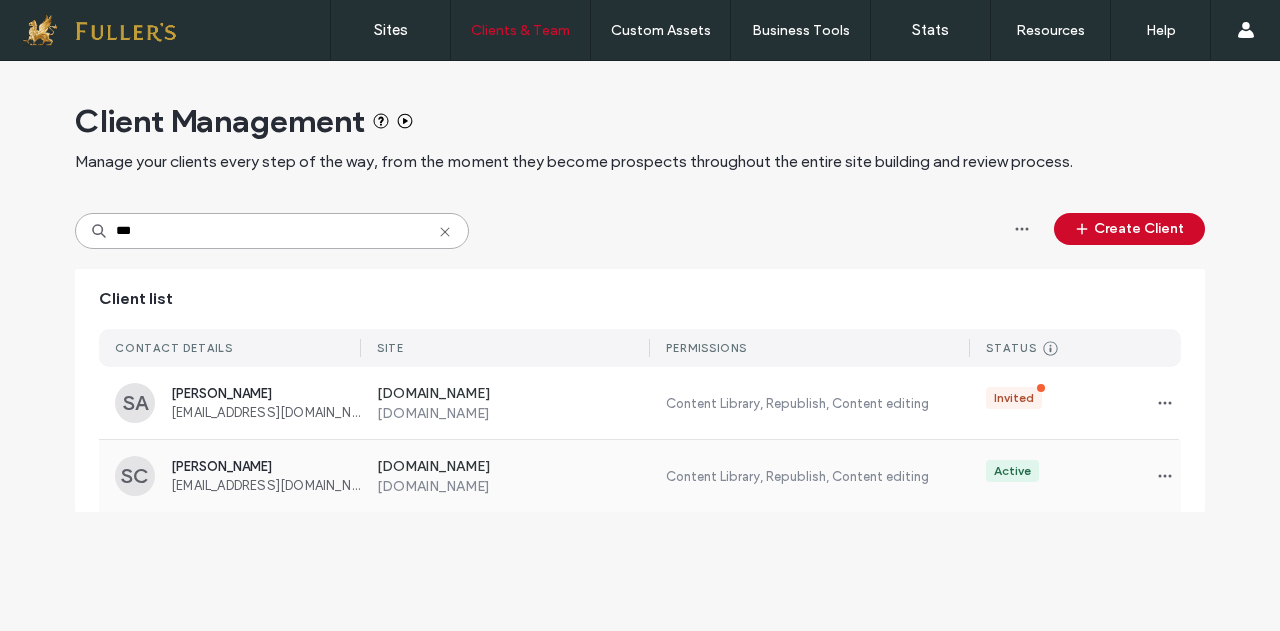 type on "***" 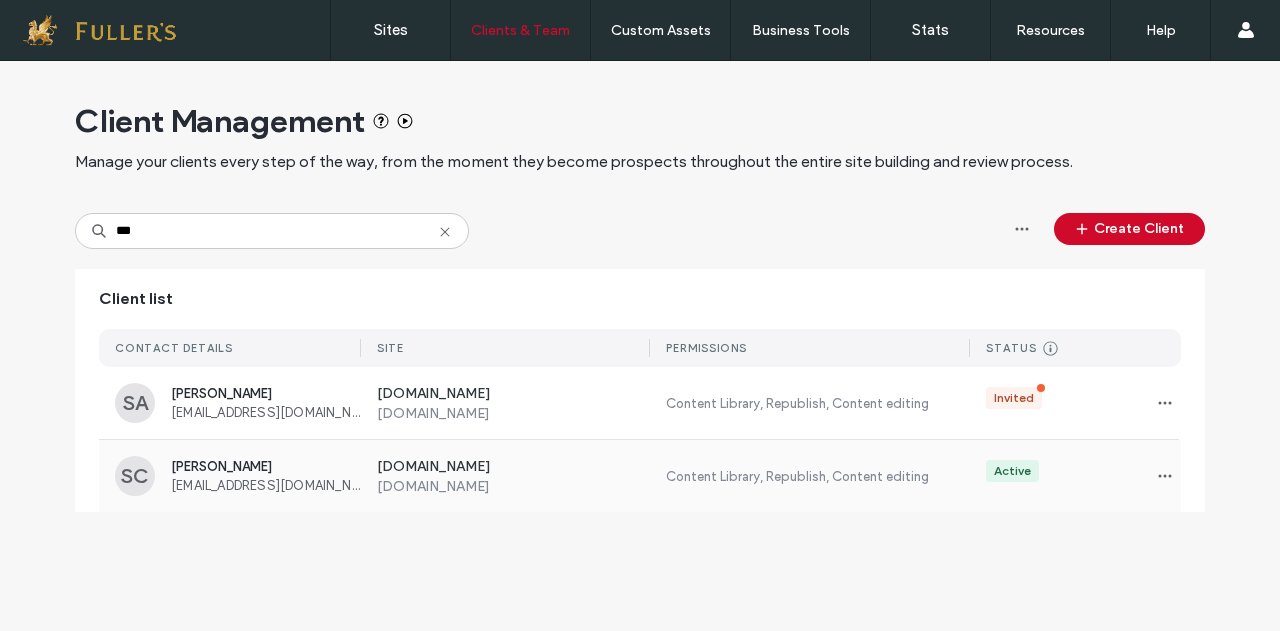 click on "SC" at bounding box center (135, 476) 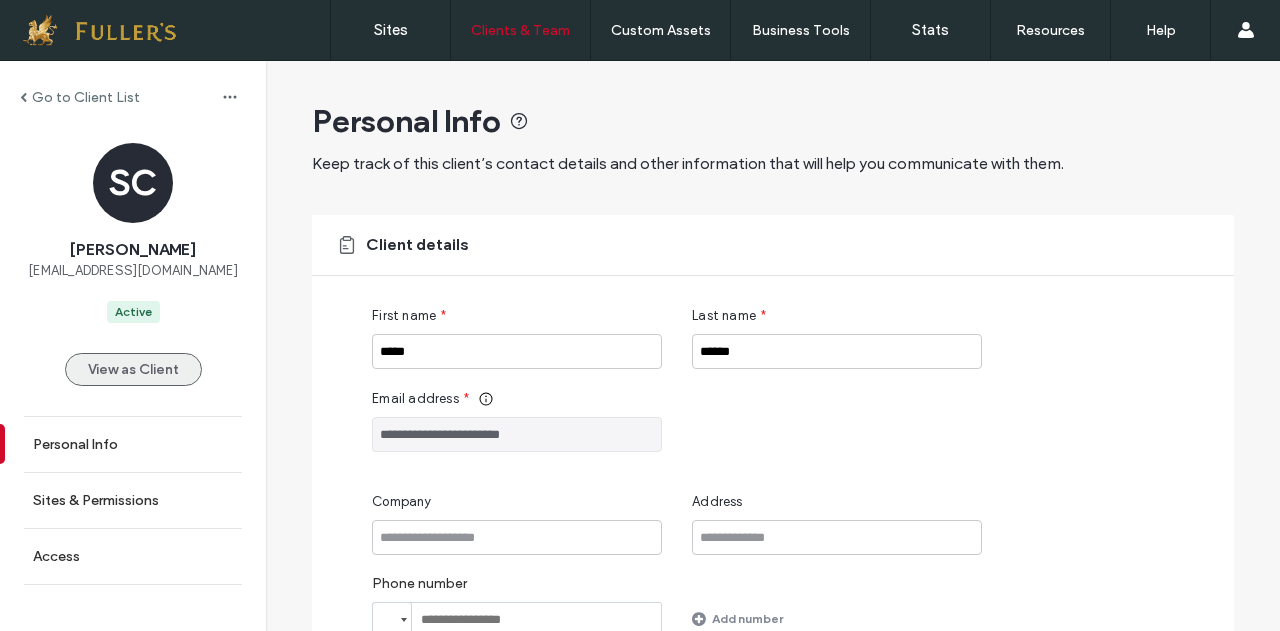 click on "View as Client" at bounding box center [133, 369] 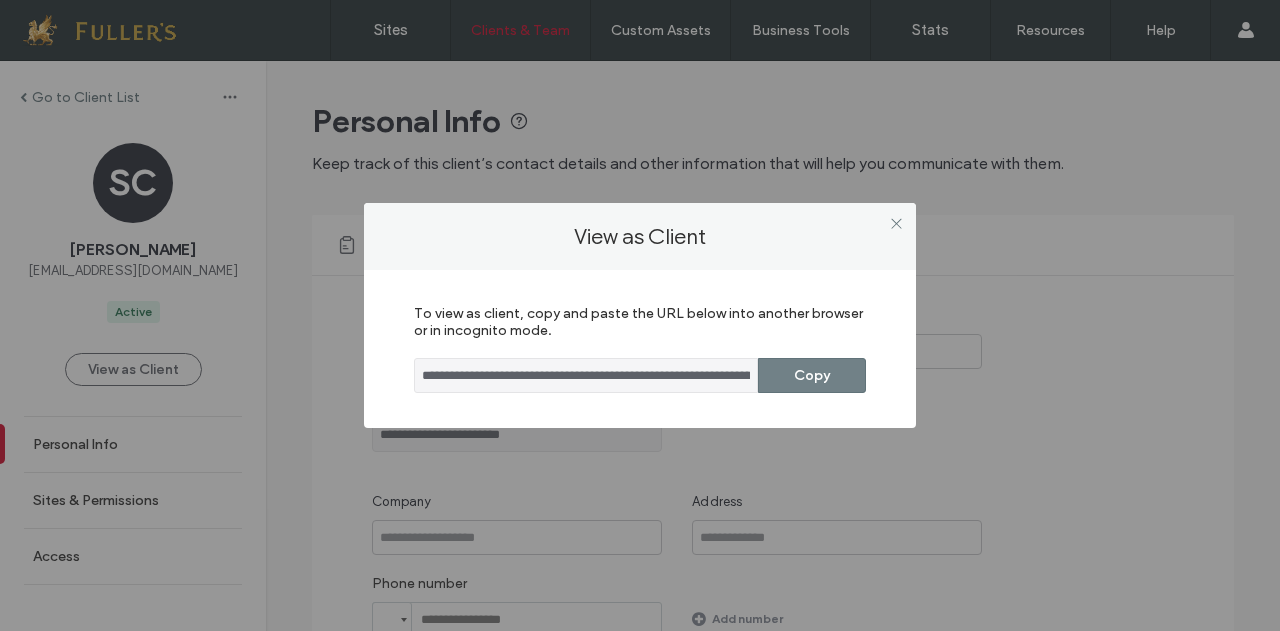 click on "Copy" at bounding box center (812, 375) 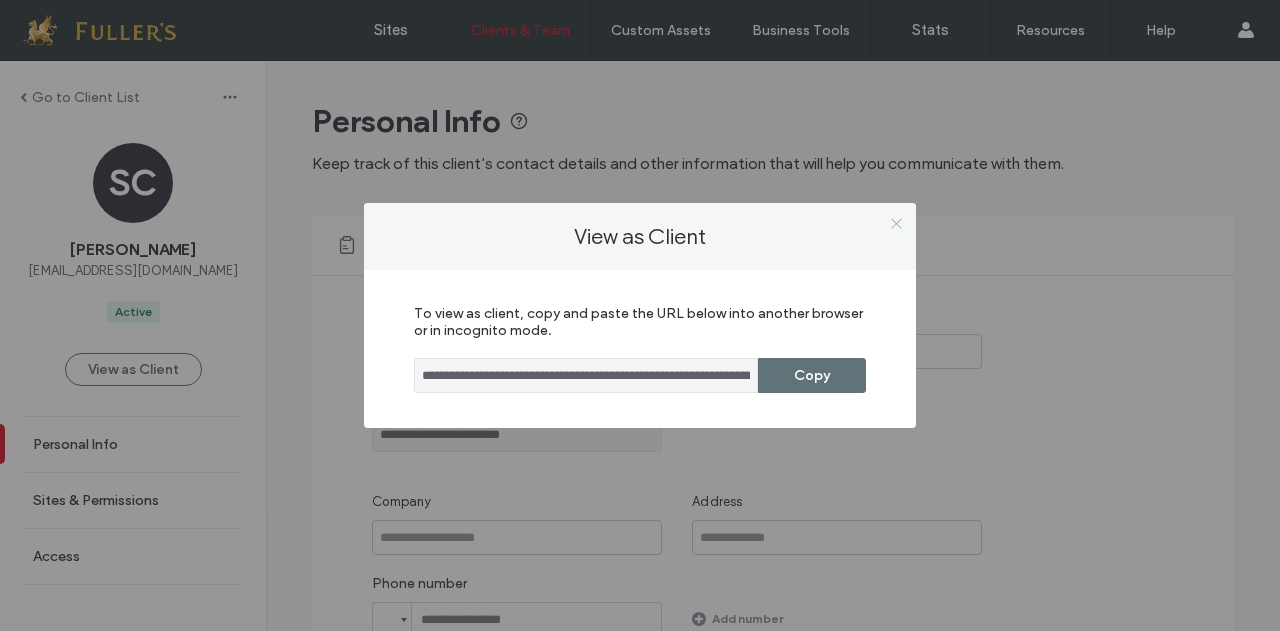 click 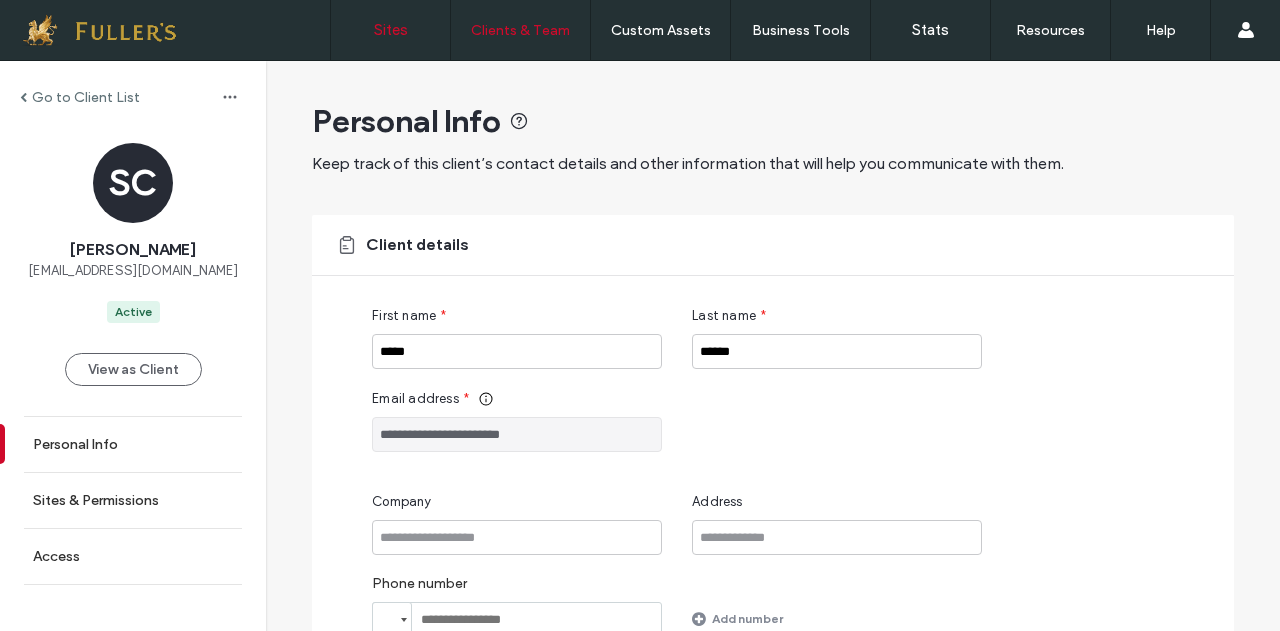 click on "Sites" at bounding box center [391, 30] 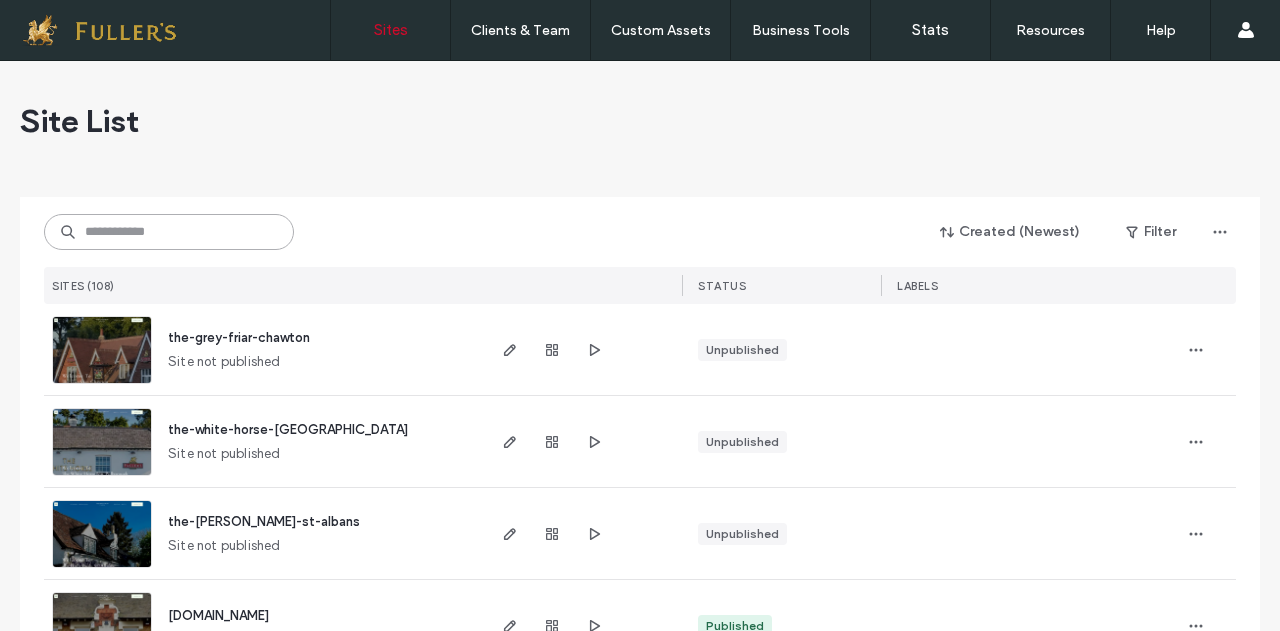 click at bounding box center (169, 232) 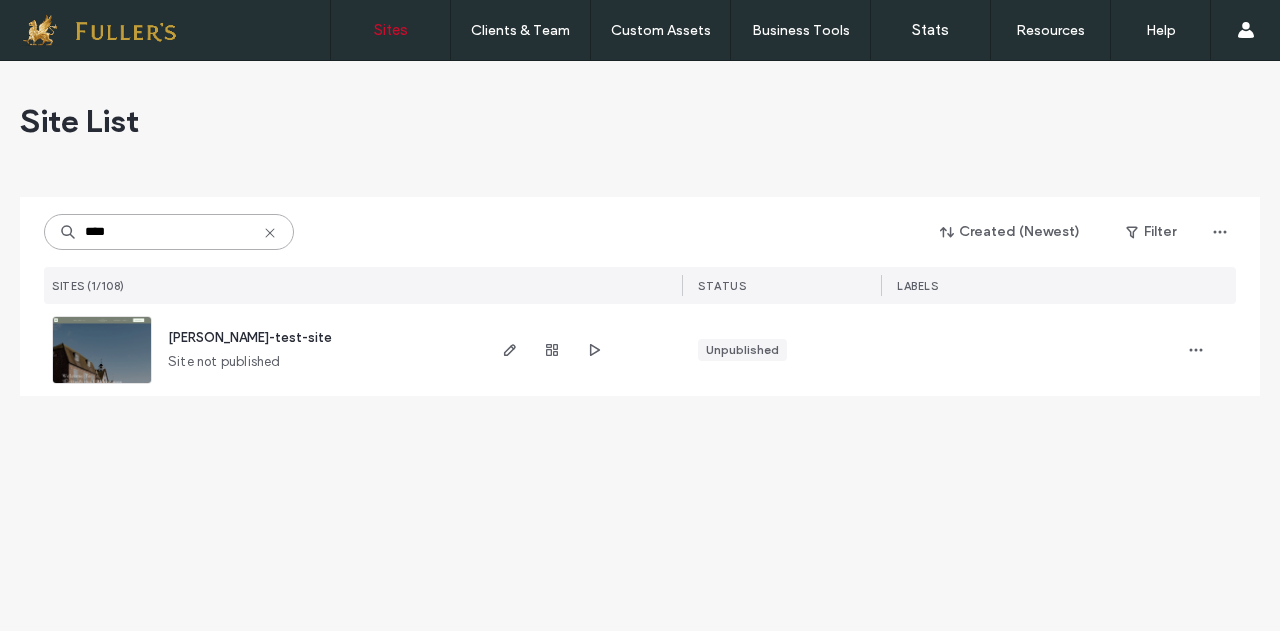 click on "****" at bounding box center (169, 232) 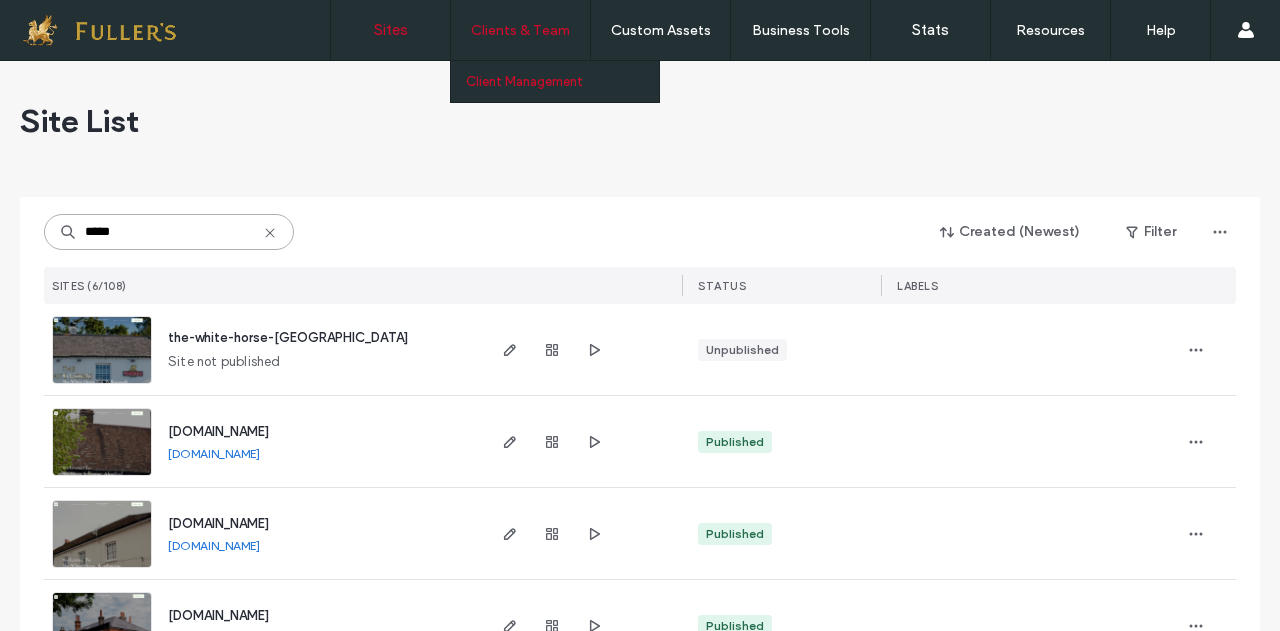type on "*****" 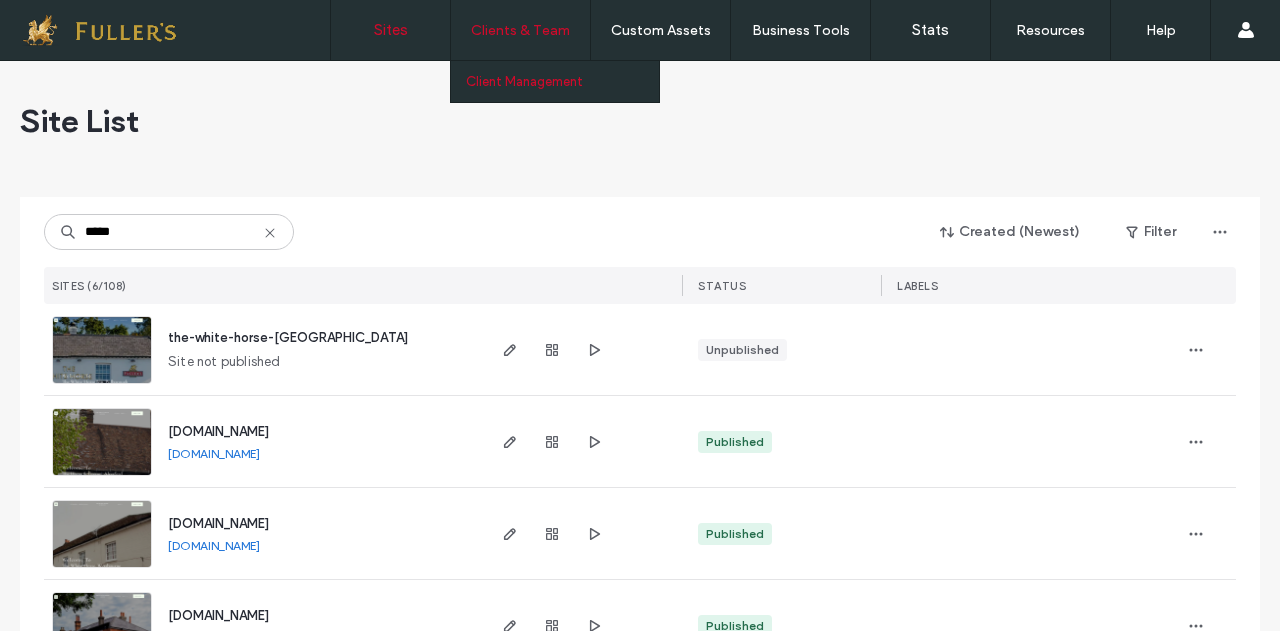 click on "Client Management" at bounding box center (562, 81) 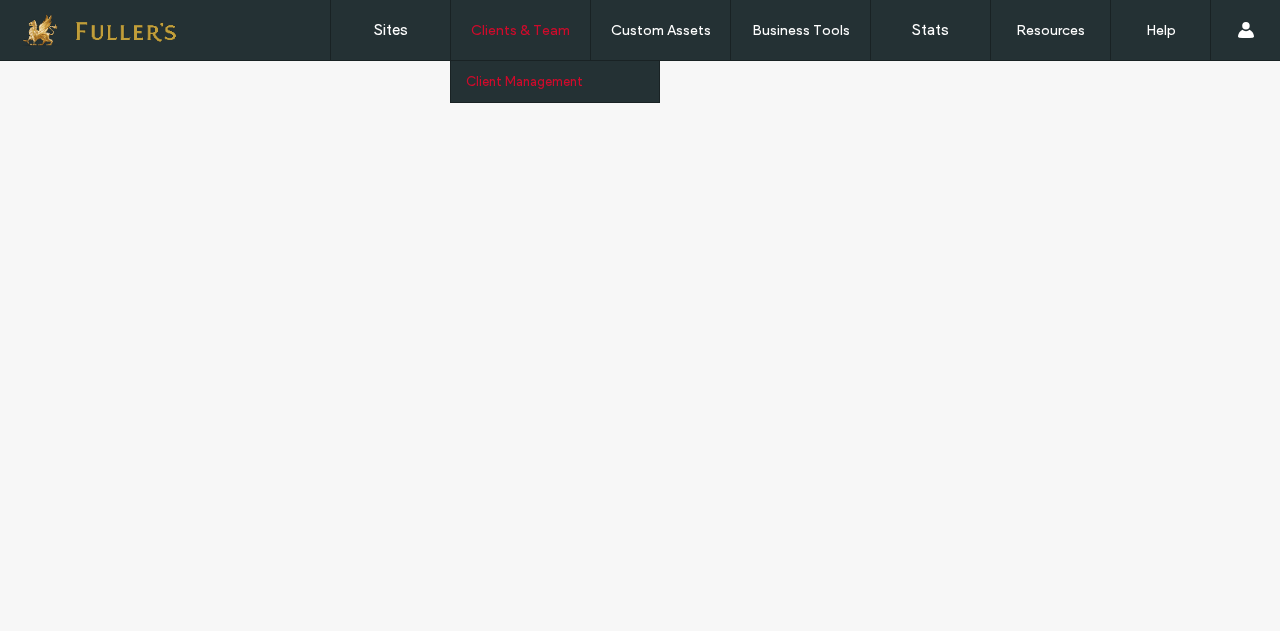 click on "Client Management" at bounding box center [524, 81] 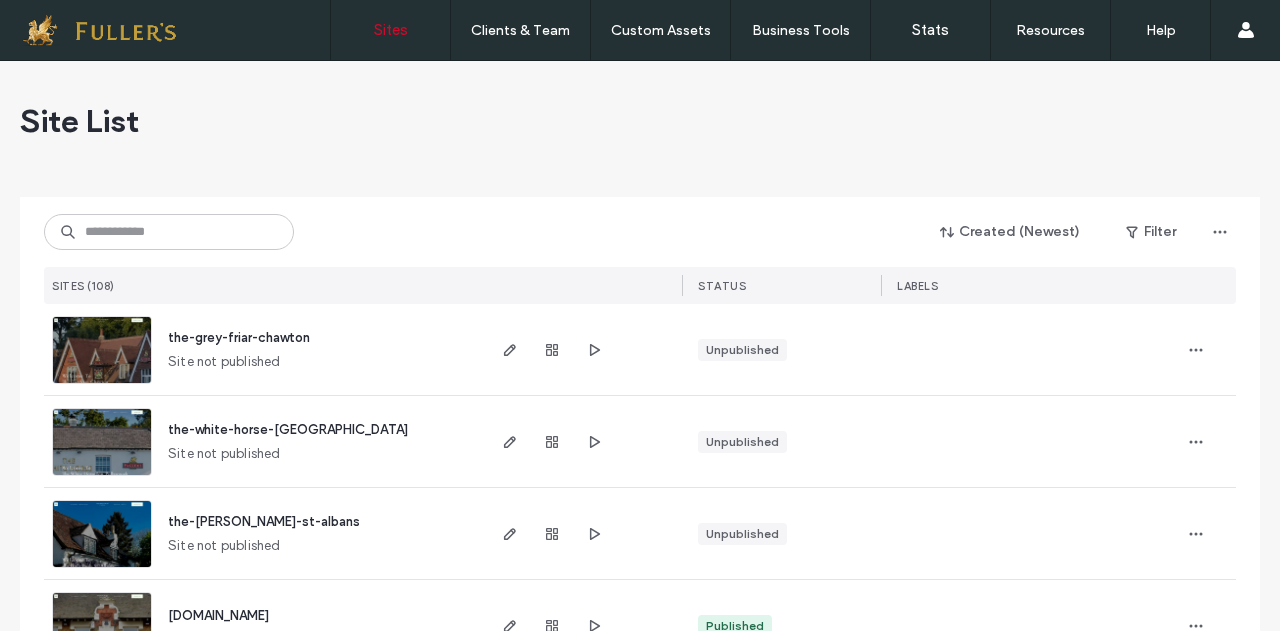 scroll, scrollTop: 0, scrollLeft: 0, axis: both 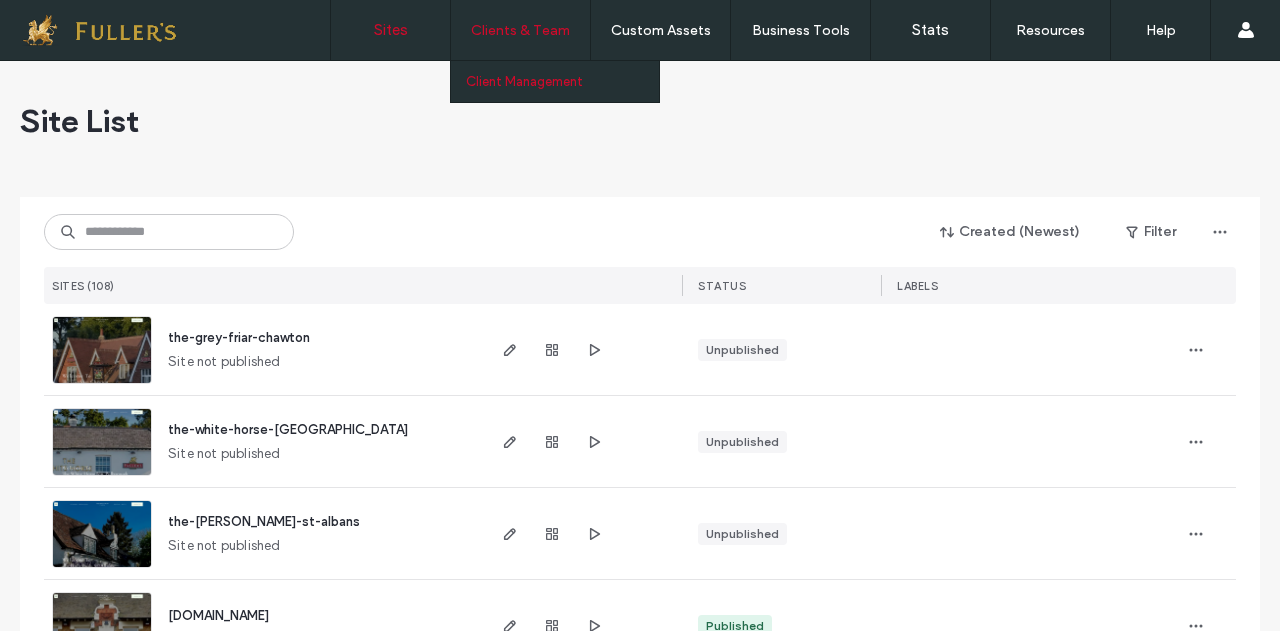 click on "Client Management" at bounding box center (524, 81) 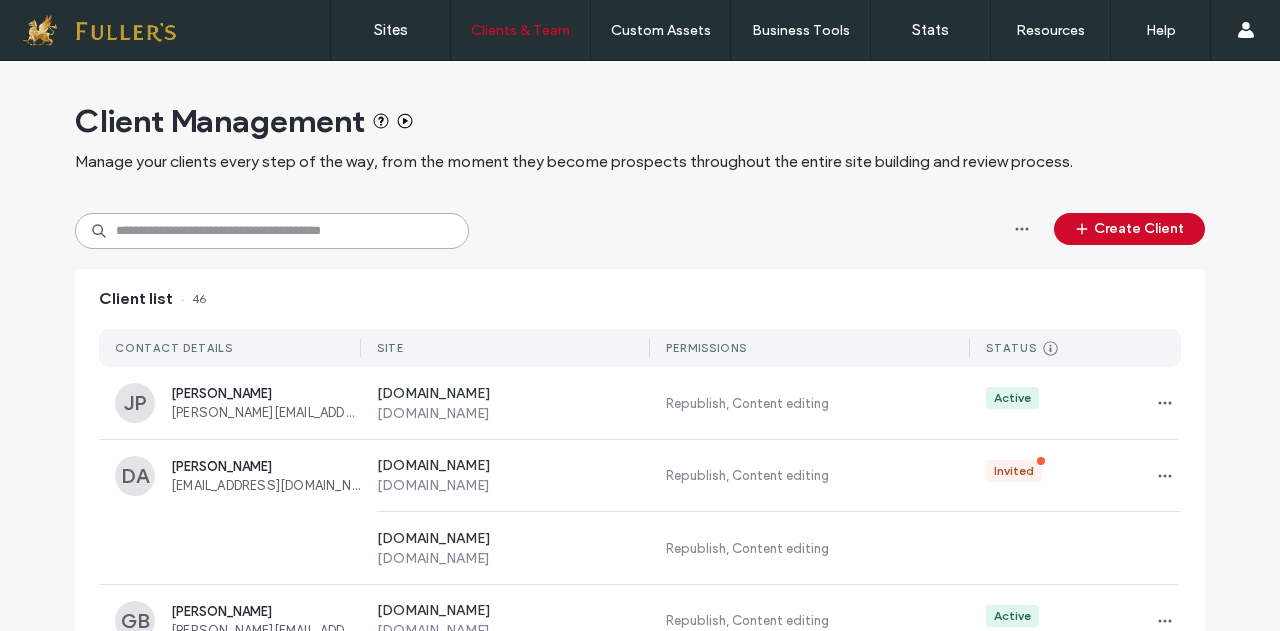 click at bounding box center [272, 231] 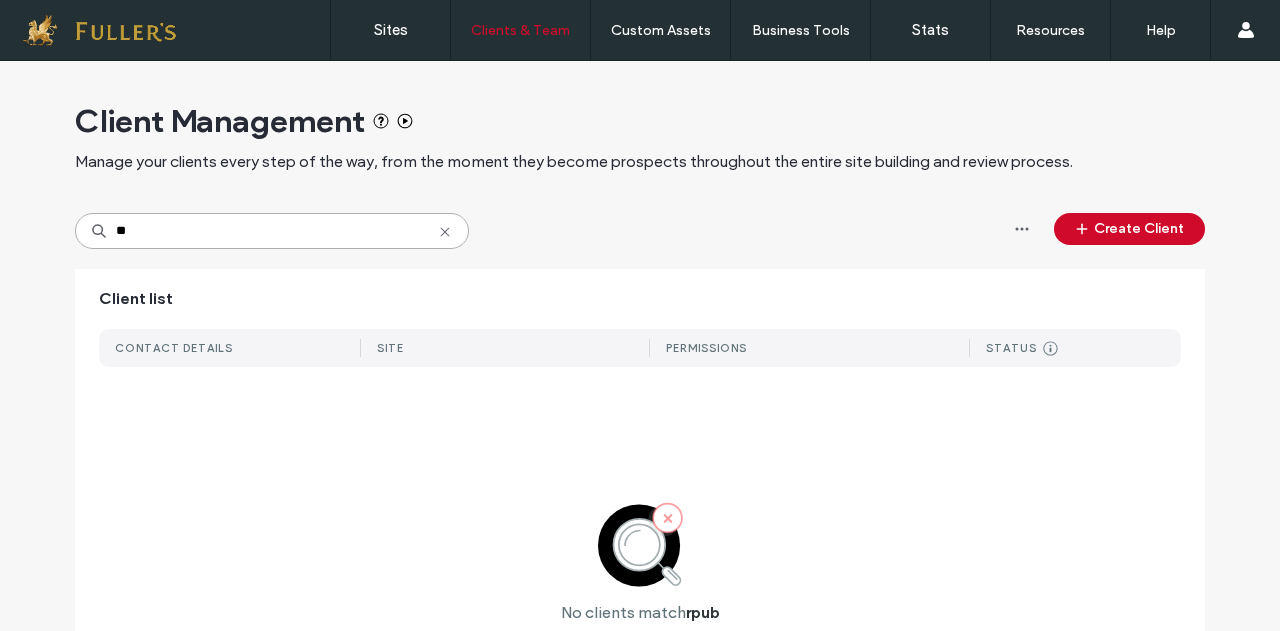 type on "*" 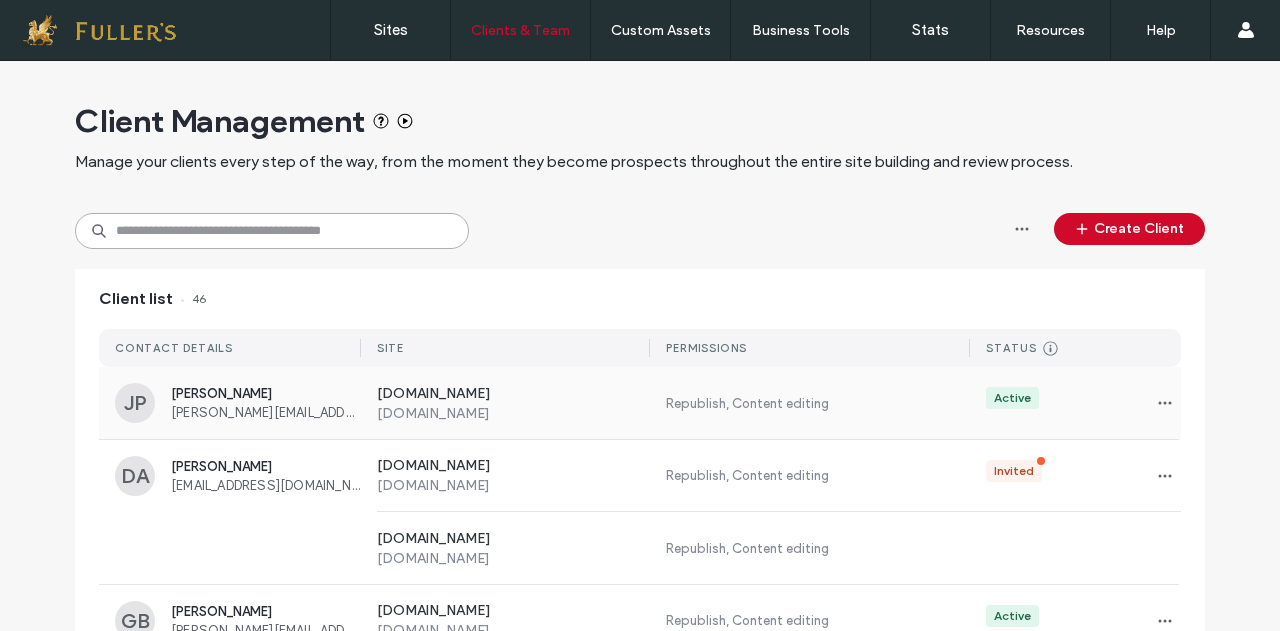 type 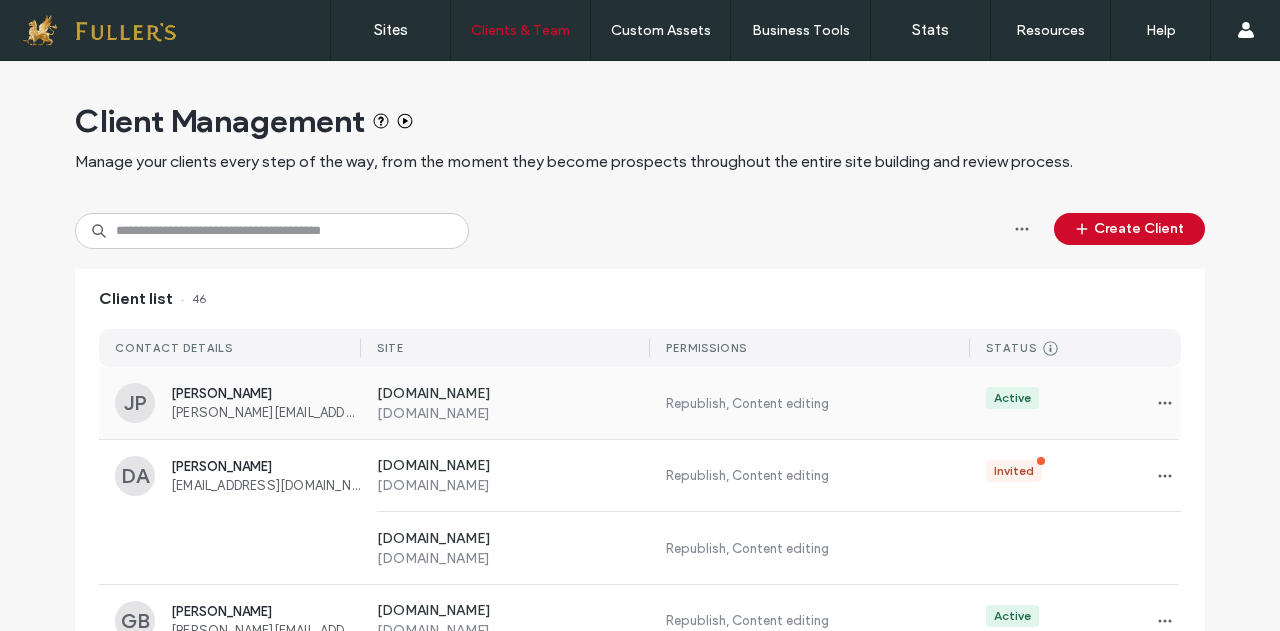 click on "JP" at bounding box center [135, 403] 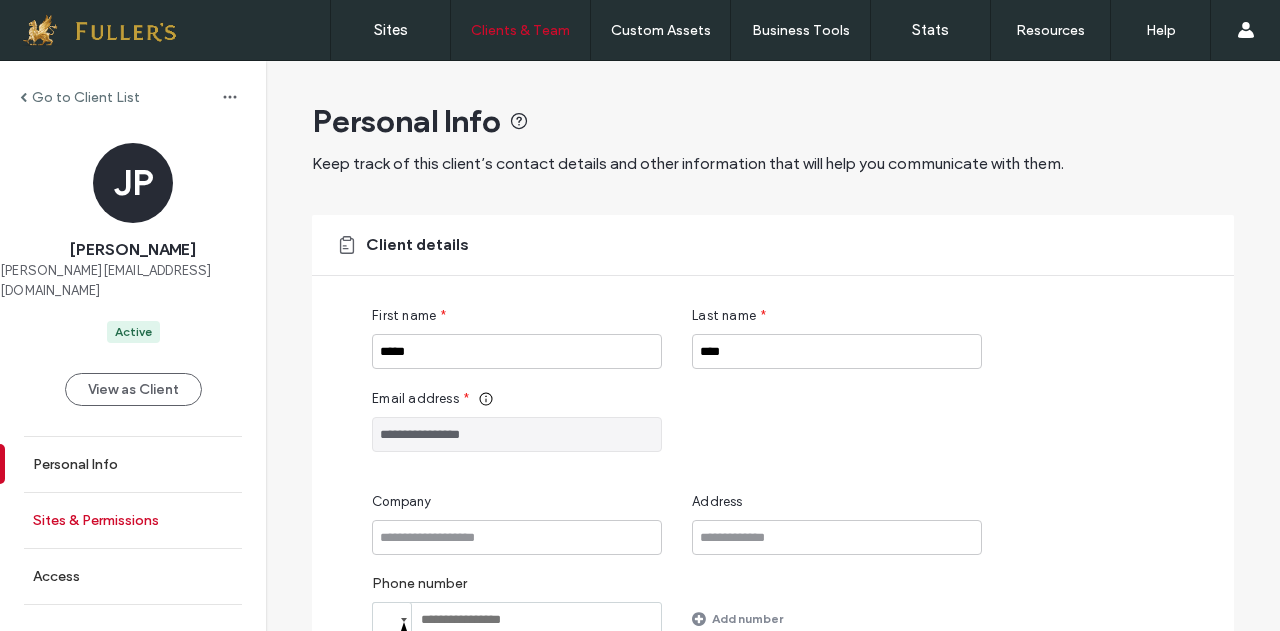 click on "Sites & Permissions" at bounding box center [96, 520] 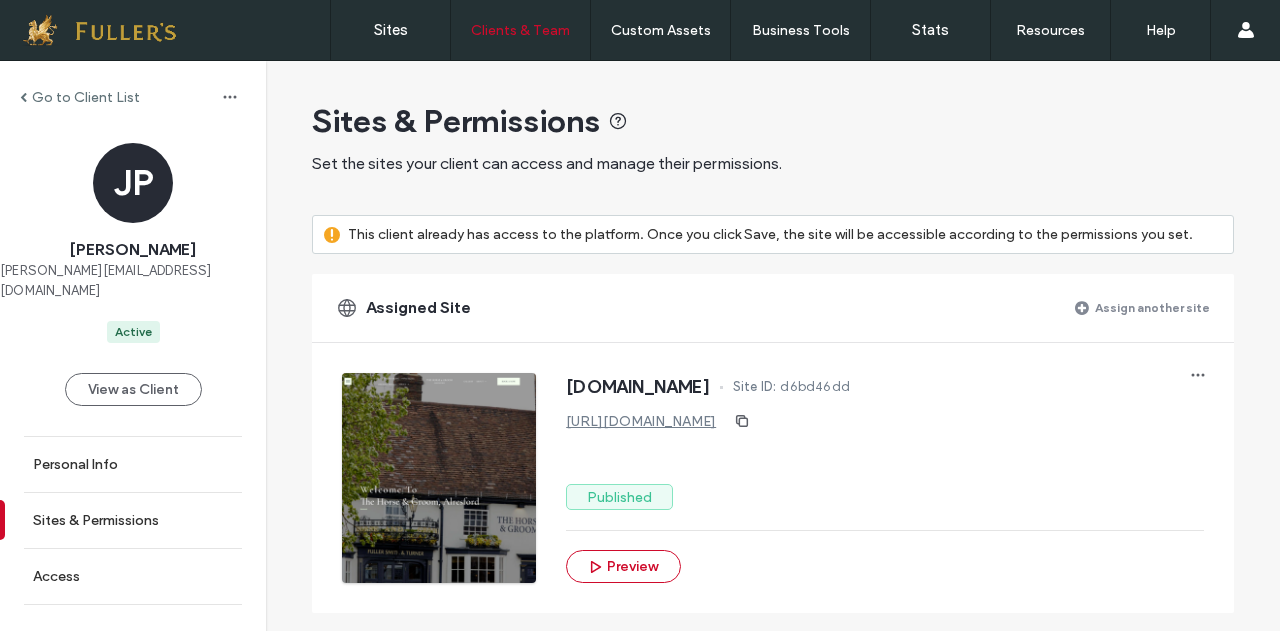 click on "https://www.horse-and-groom-alresford.co.uk" at bounding box center (641, 421) 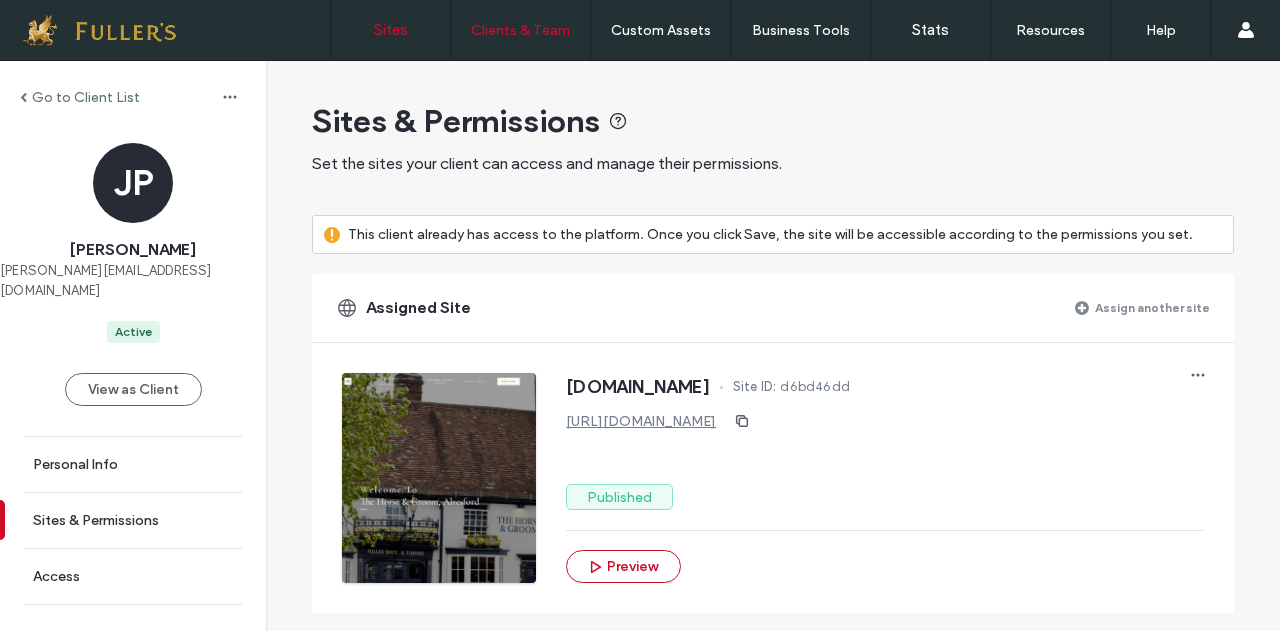 click on "Sites" at bounding box center [391, 30] 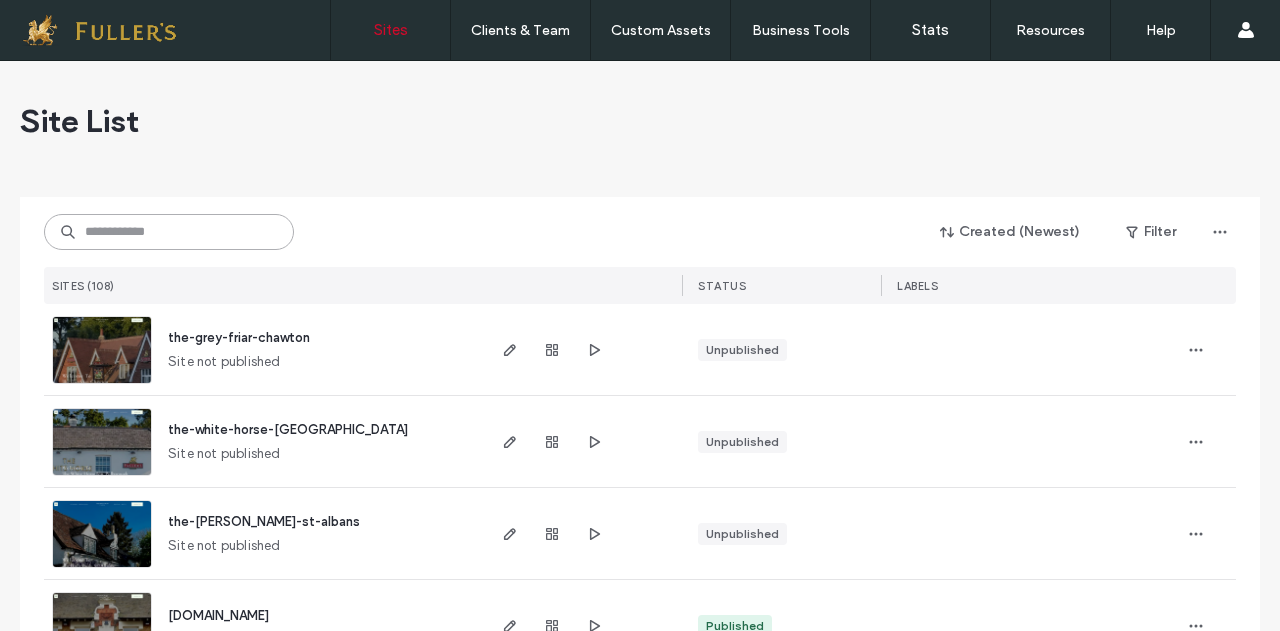 click at bounding box center (169, 232) 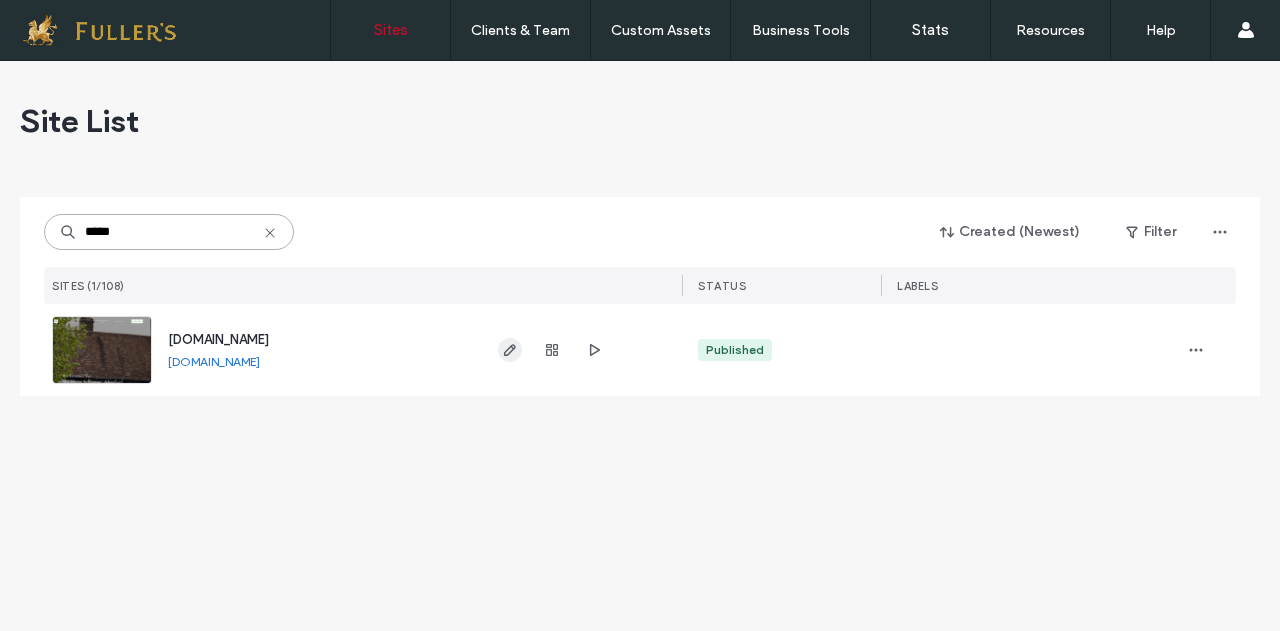 type on "*****" 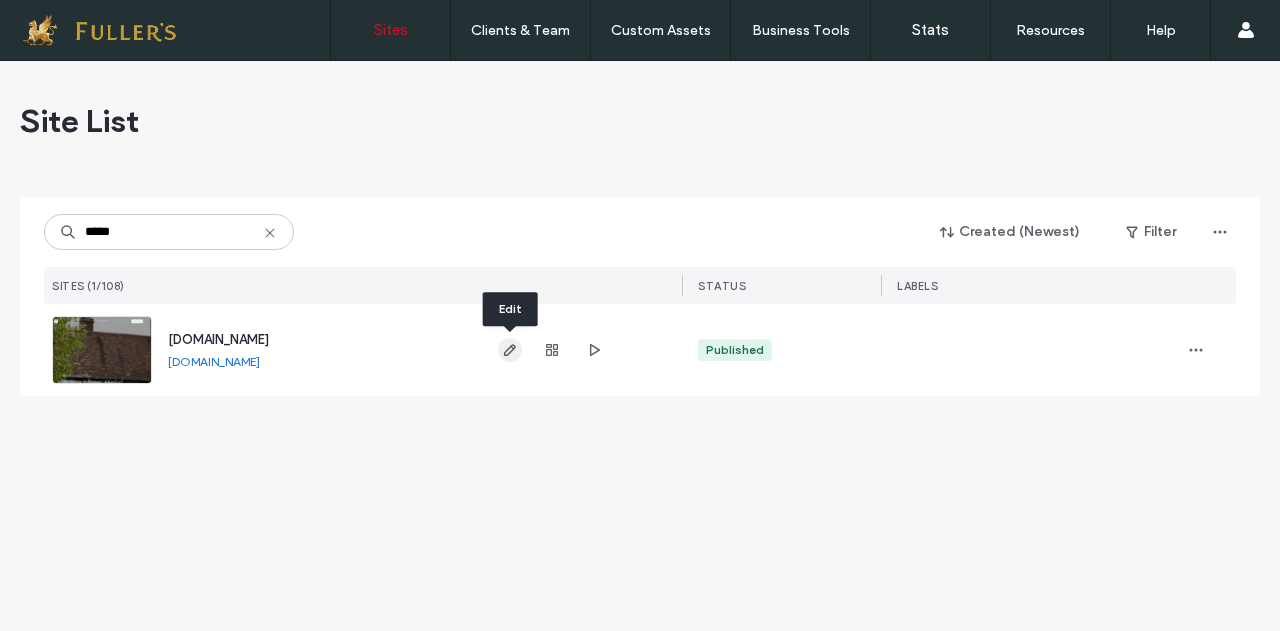 click 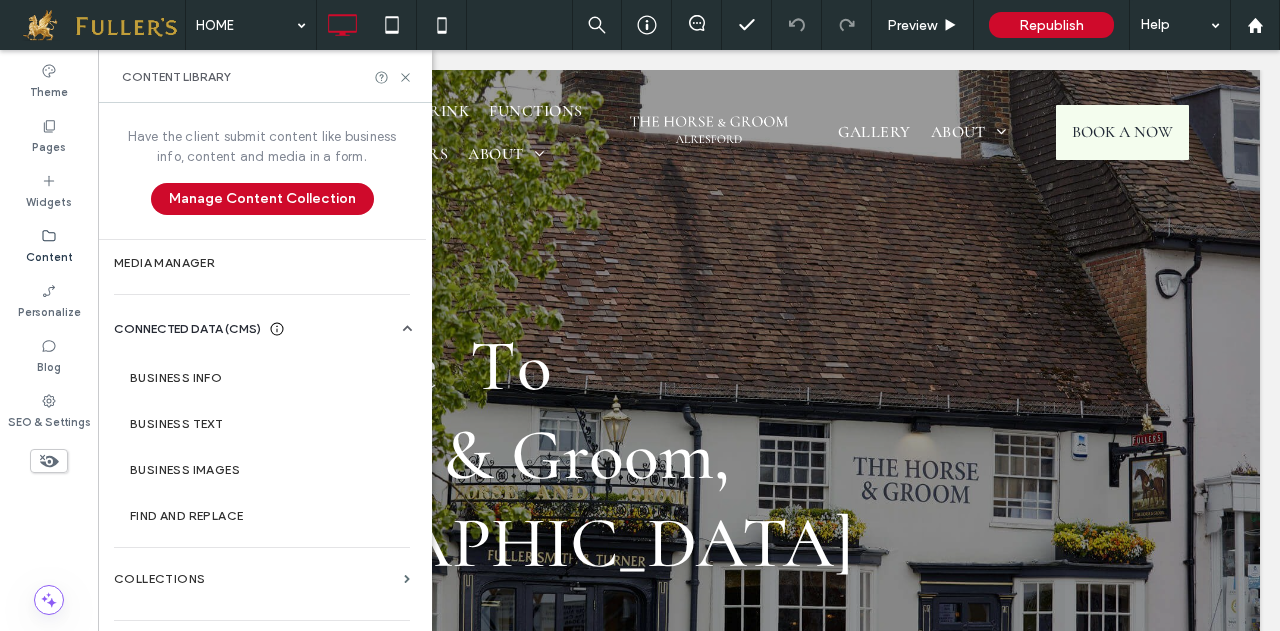 scroll, scrollTop: 0, scrollLeft: 0, axis: both 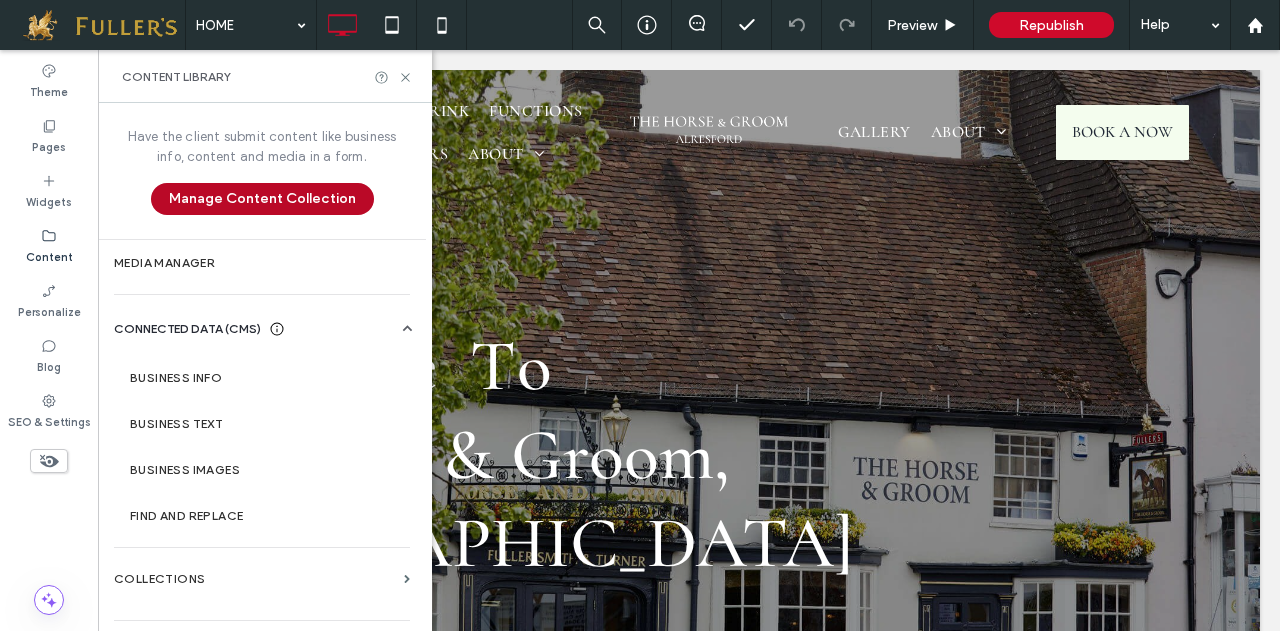 click on "Manage Content Collection" at bounding box center [262, 199] 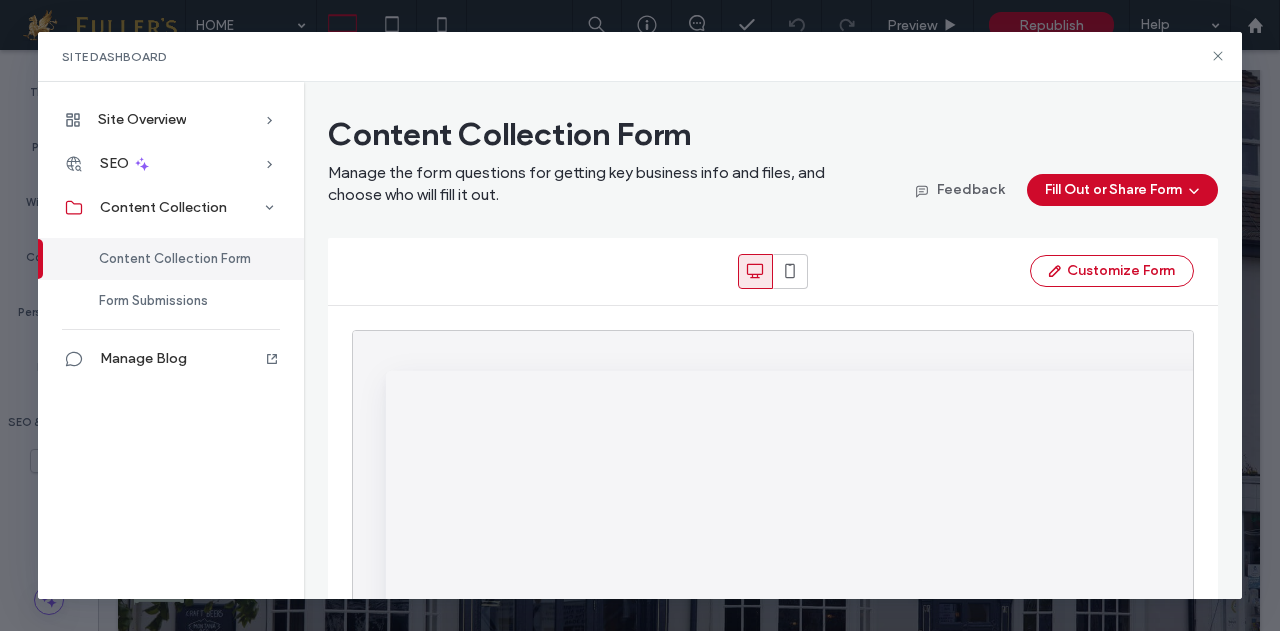 scroll, scrollTop: 0, scrollLeft: 0, axis: both 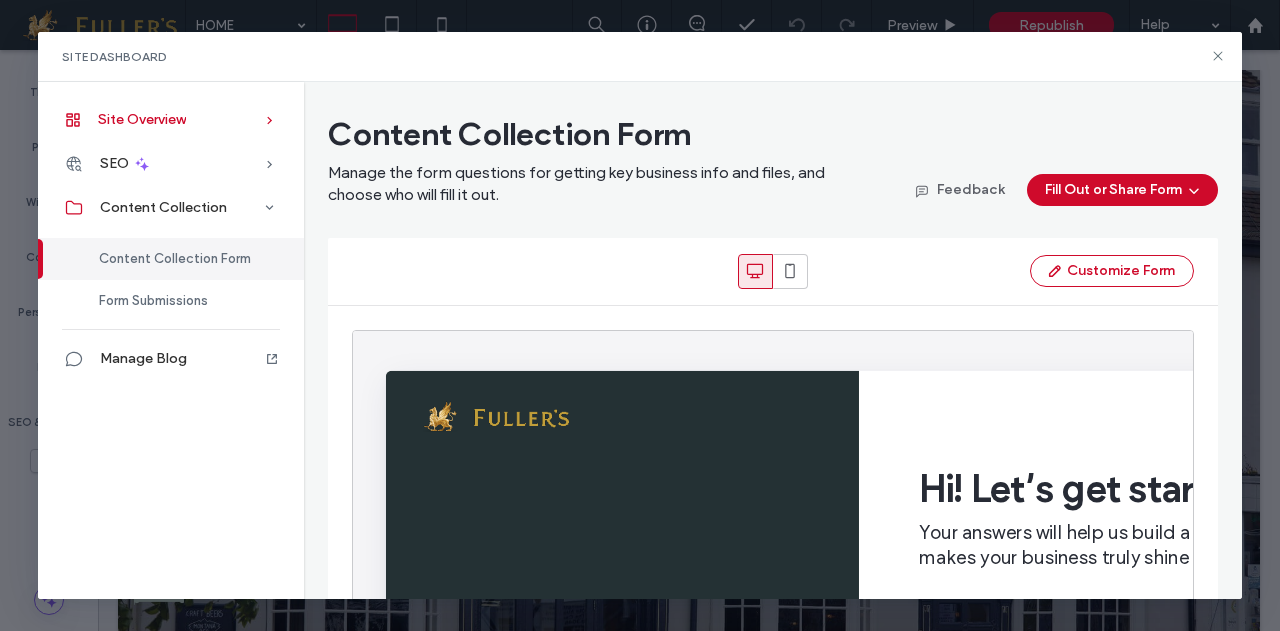 click on "Site Overview" at bounding box center (142, 119) 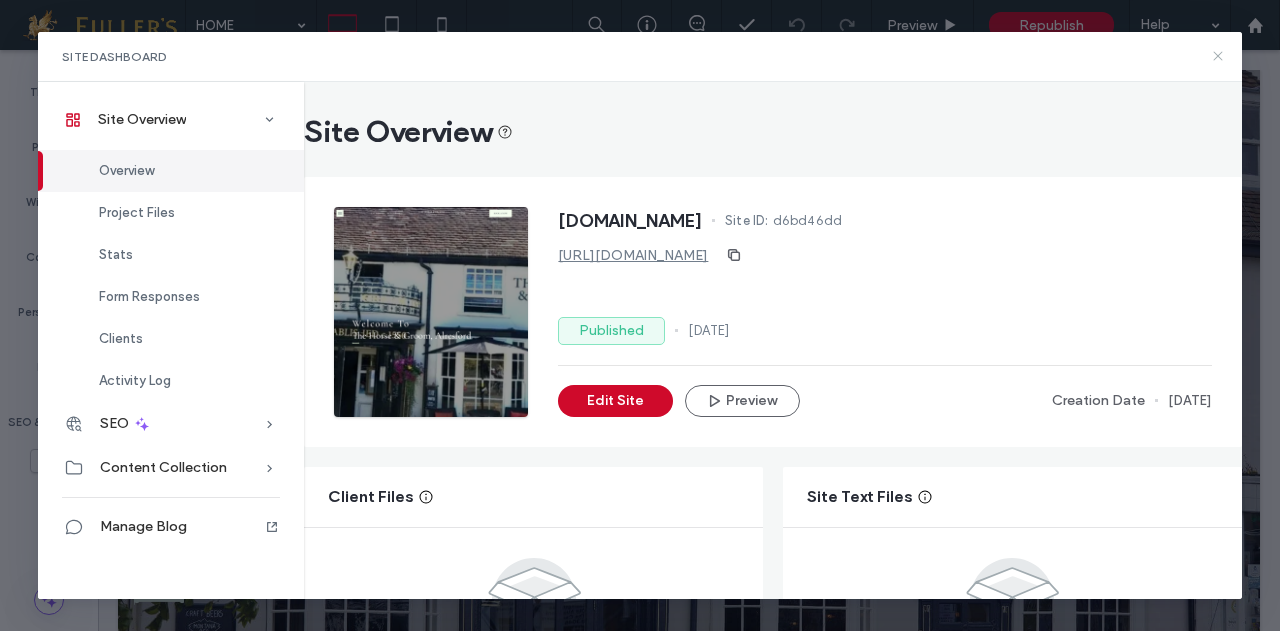 click 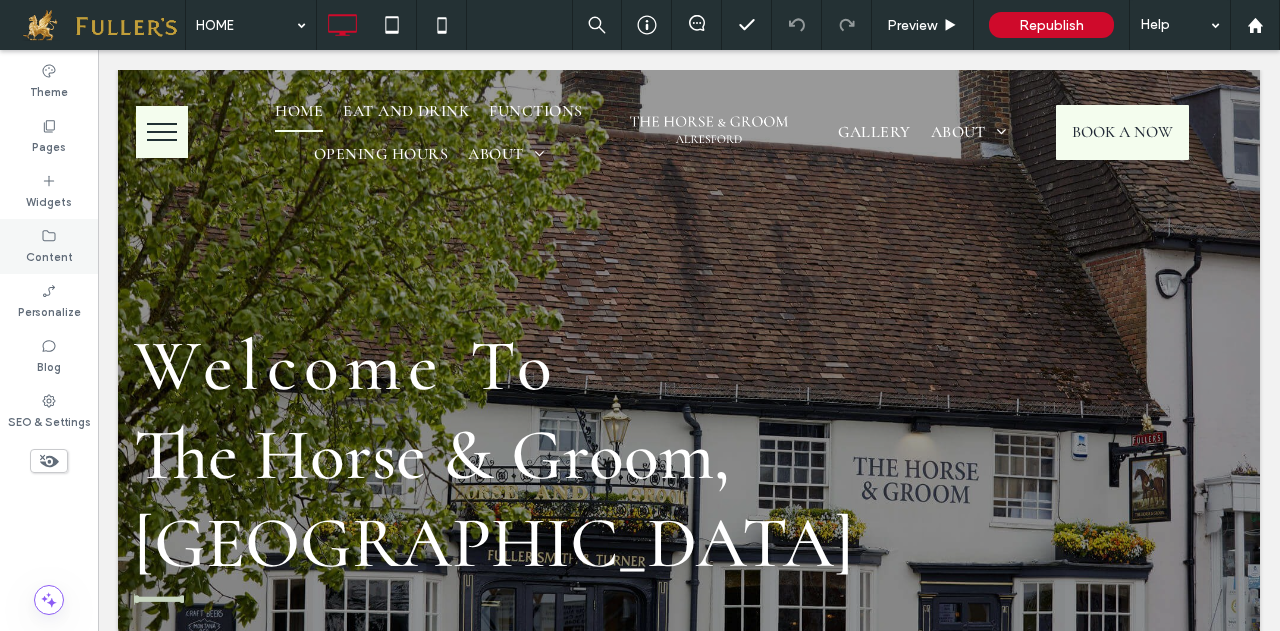 click on "Content" at bounding box center [49, 255] 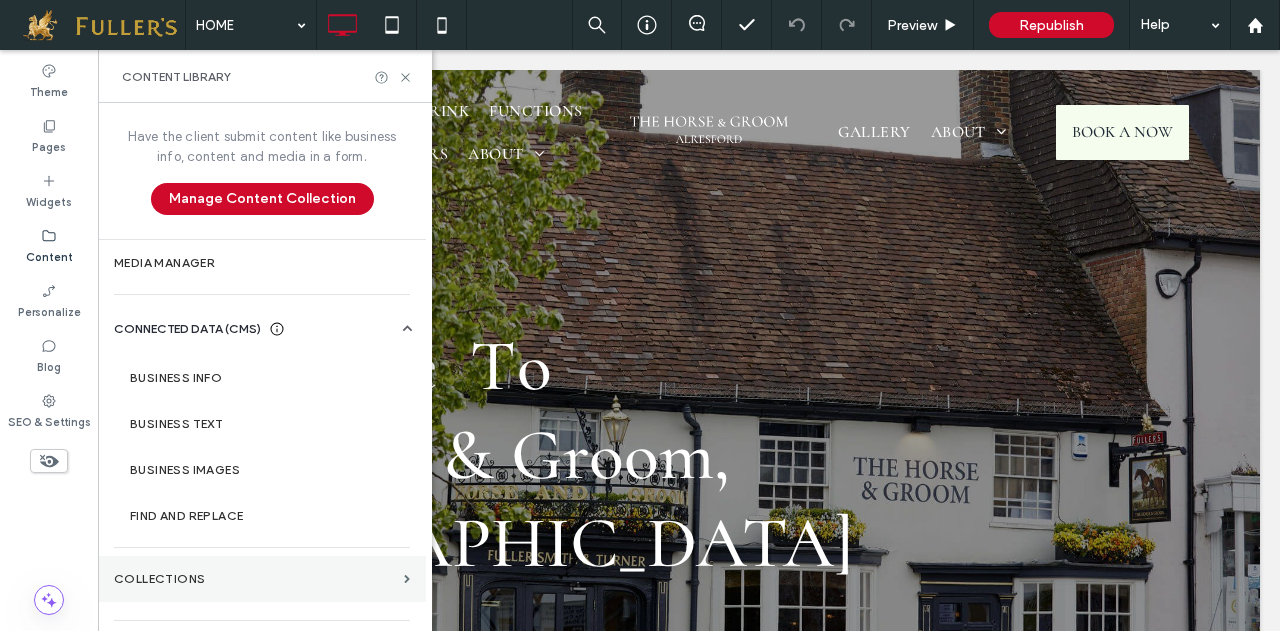 click on "Collections" at bounding box center (262, 579) 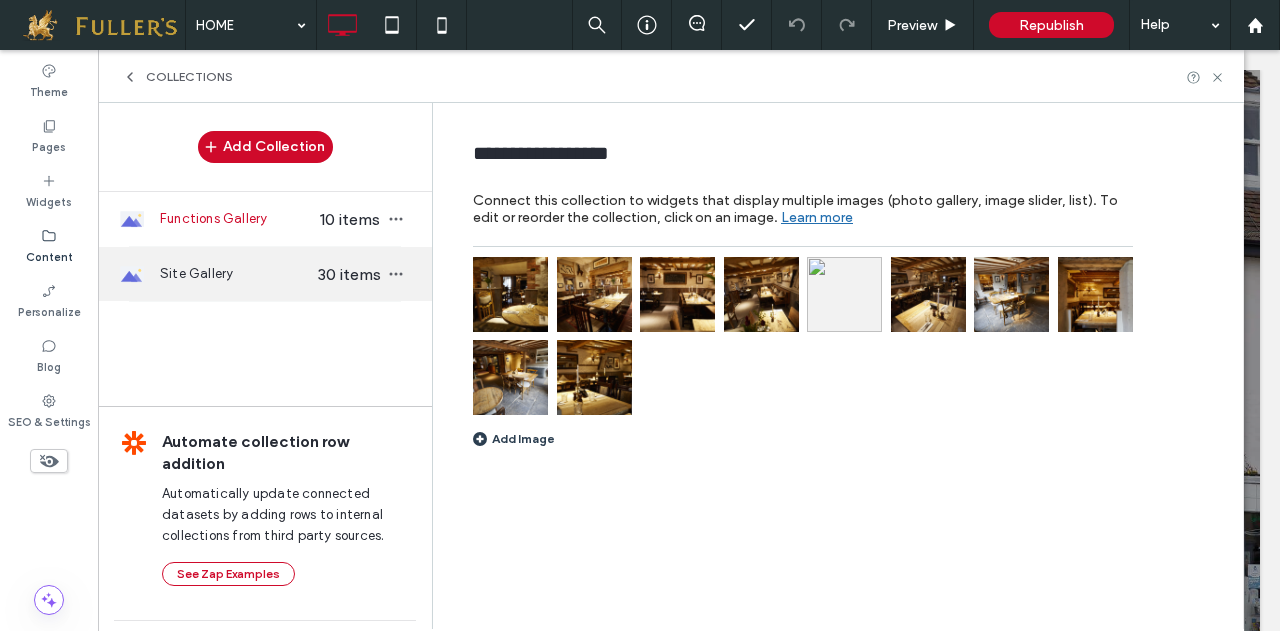 click on "Site Gallery" at bounding box center (237, 274) 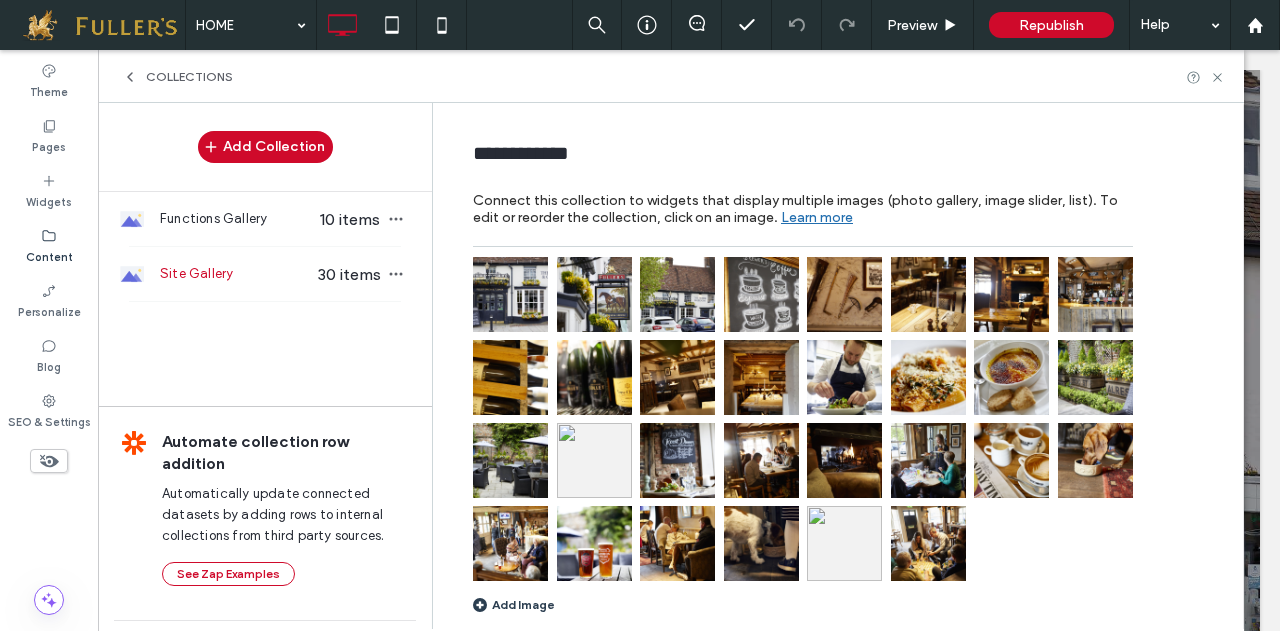 click on "Add Image" at bounding box center (514, 604) 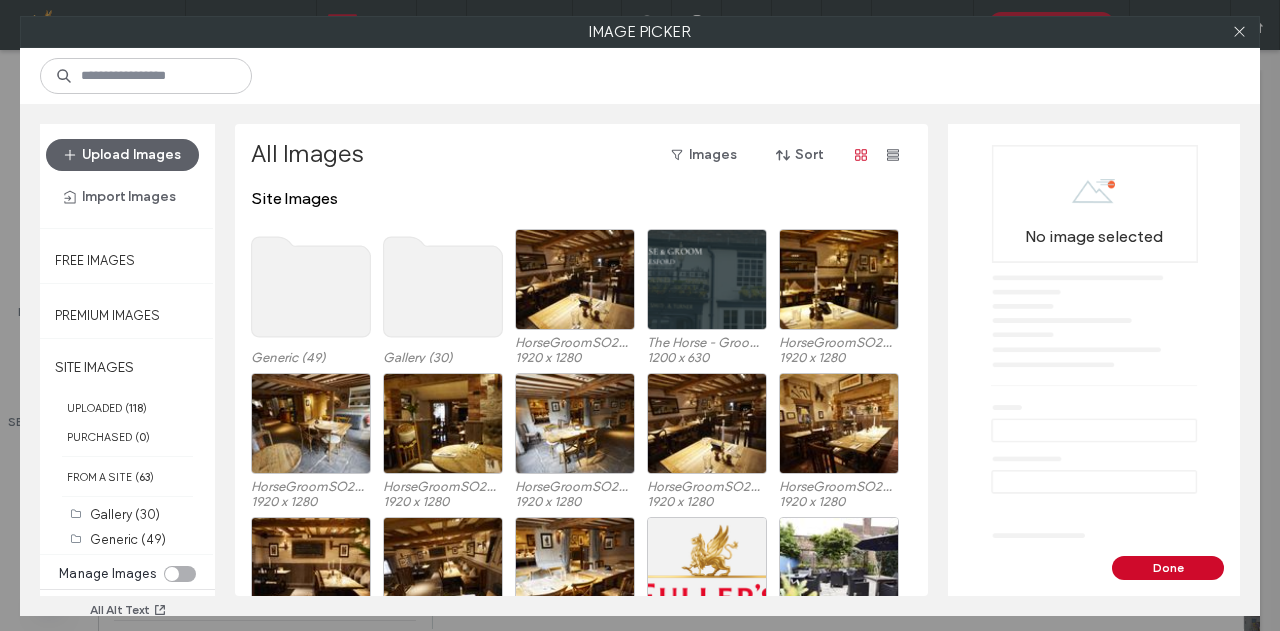 click at bounding box center (180, 574) 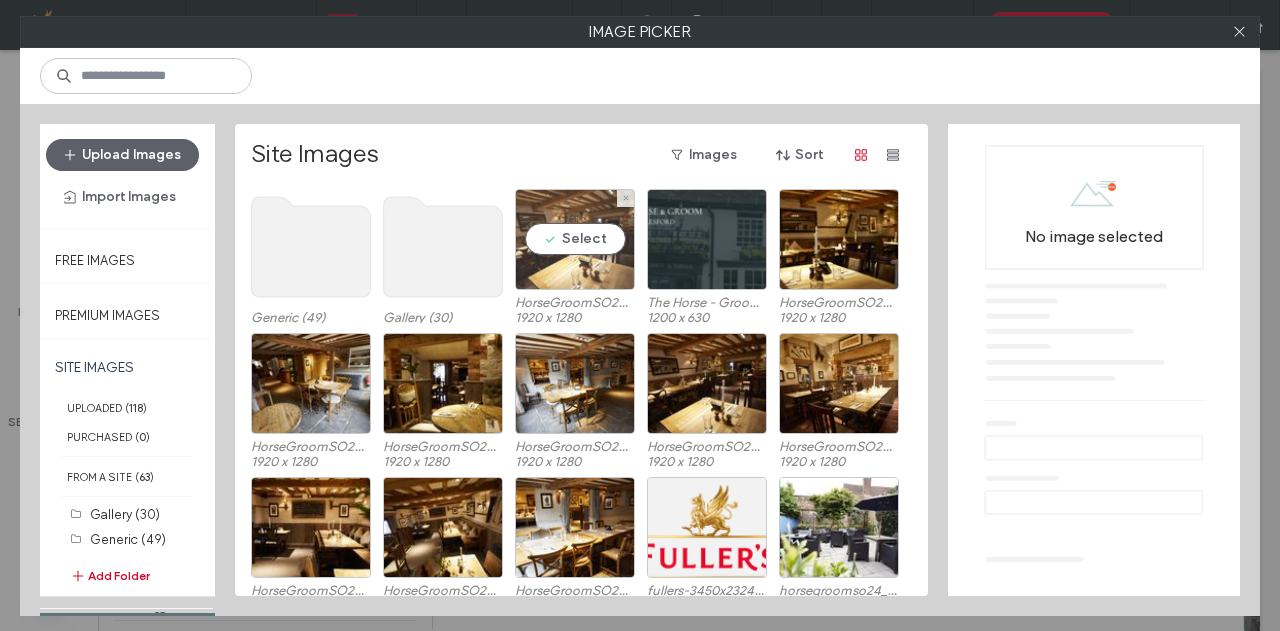 drag, startPoint x: 578, startPoint y: 267, endPoint x: 538, endPoint y: 253, distance: 42.379242 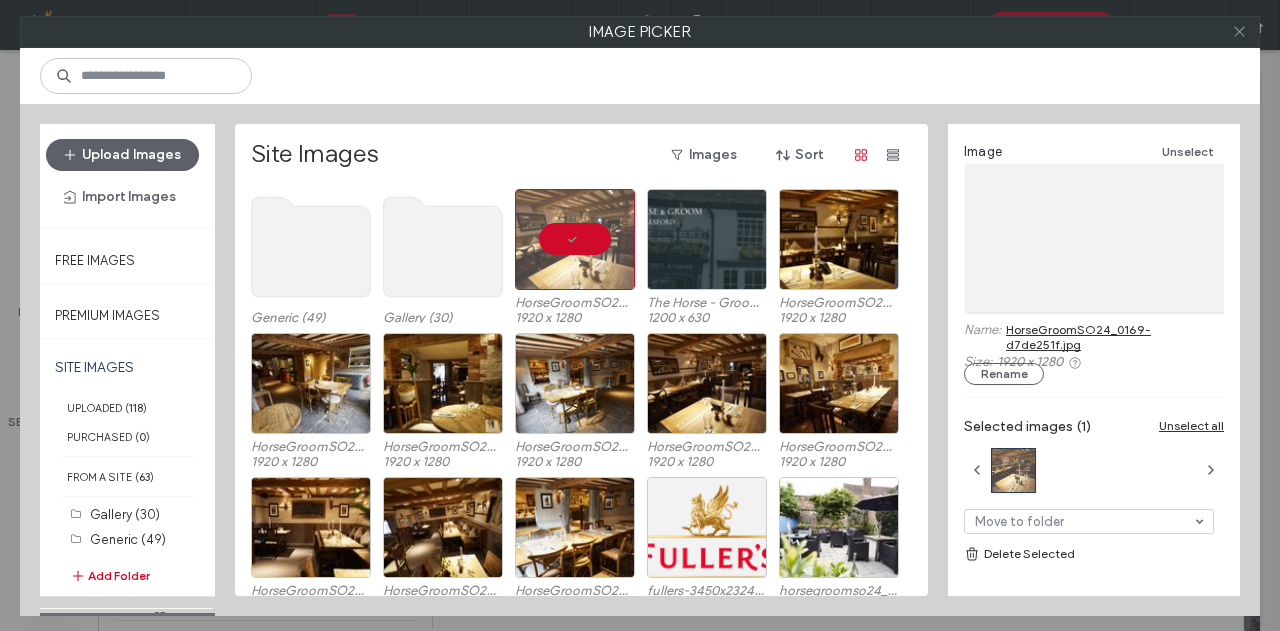 click 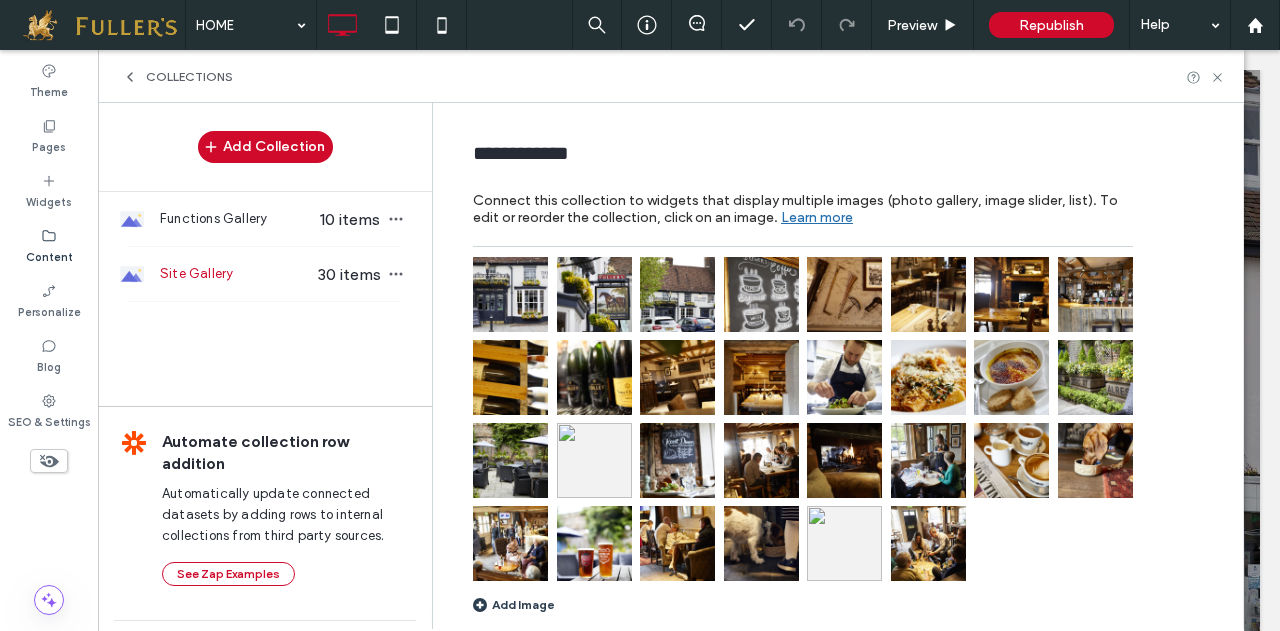 click 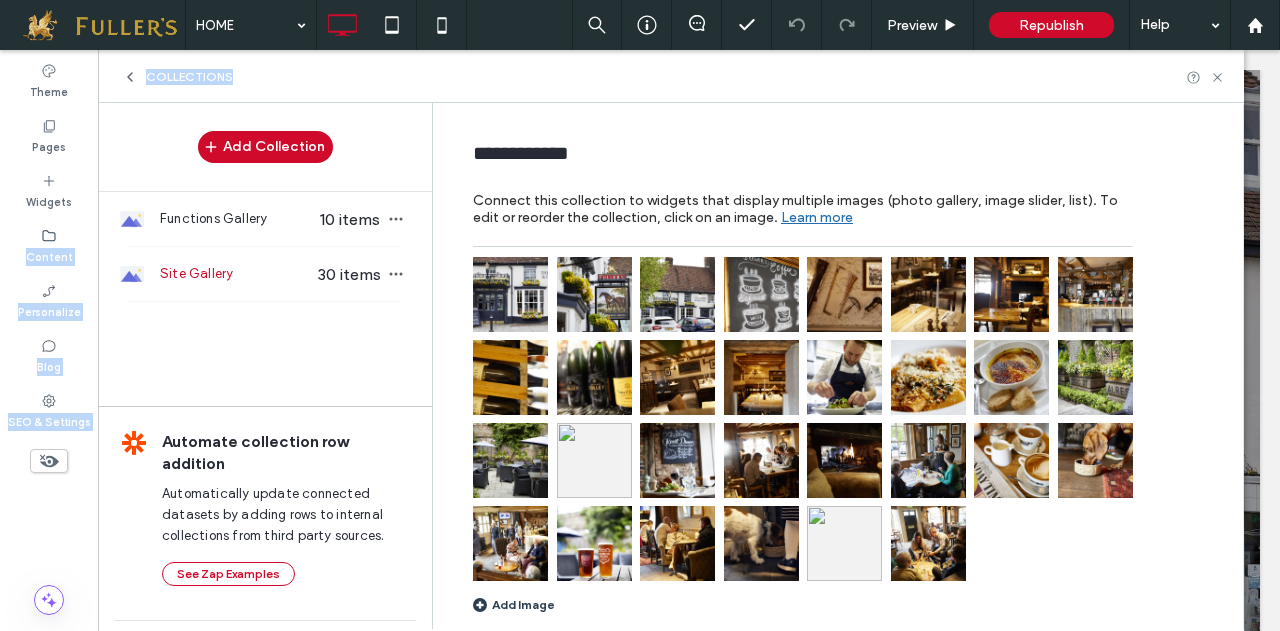 drag, startPoint x: 50, startPoint y: 245, endPoint x: 184, endPoint y: 75, distance: 216.46246 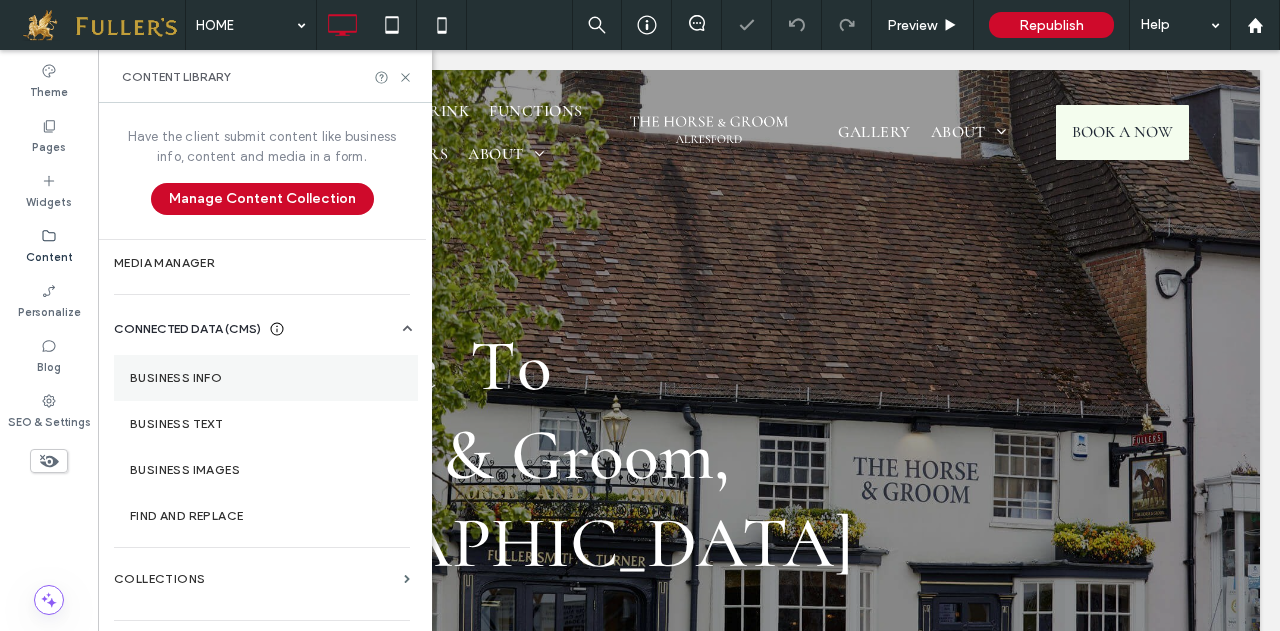 click on "Business Info" at bounding box center [266, 378] 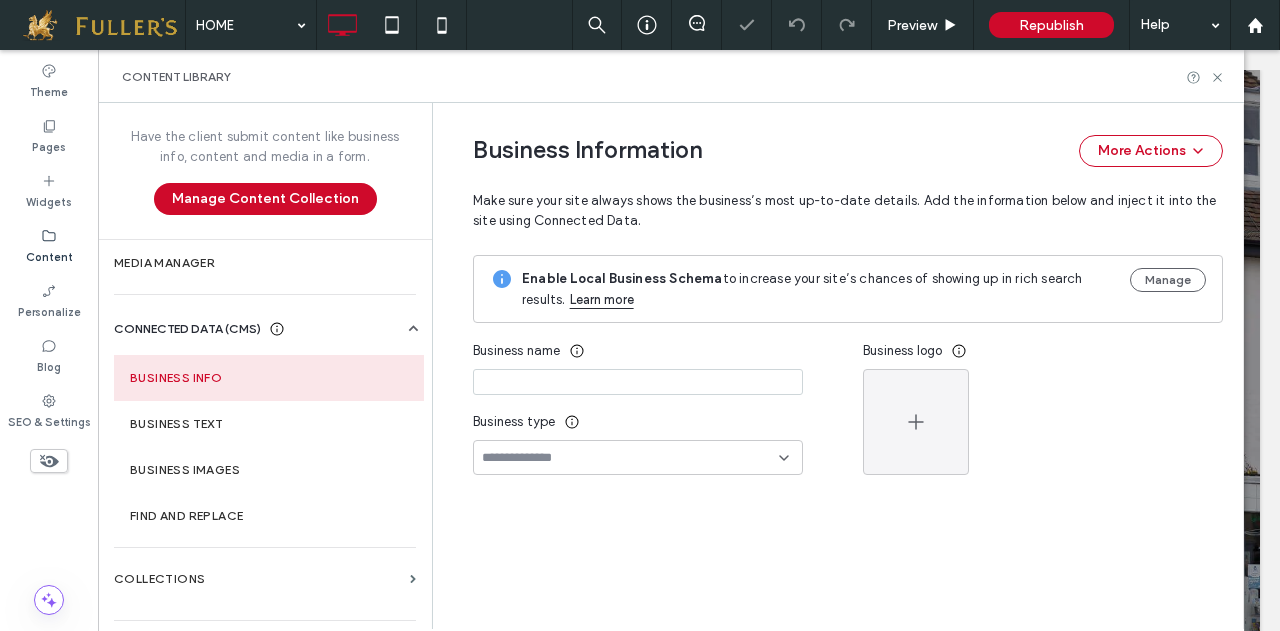 type on "**********" 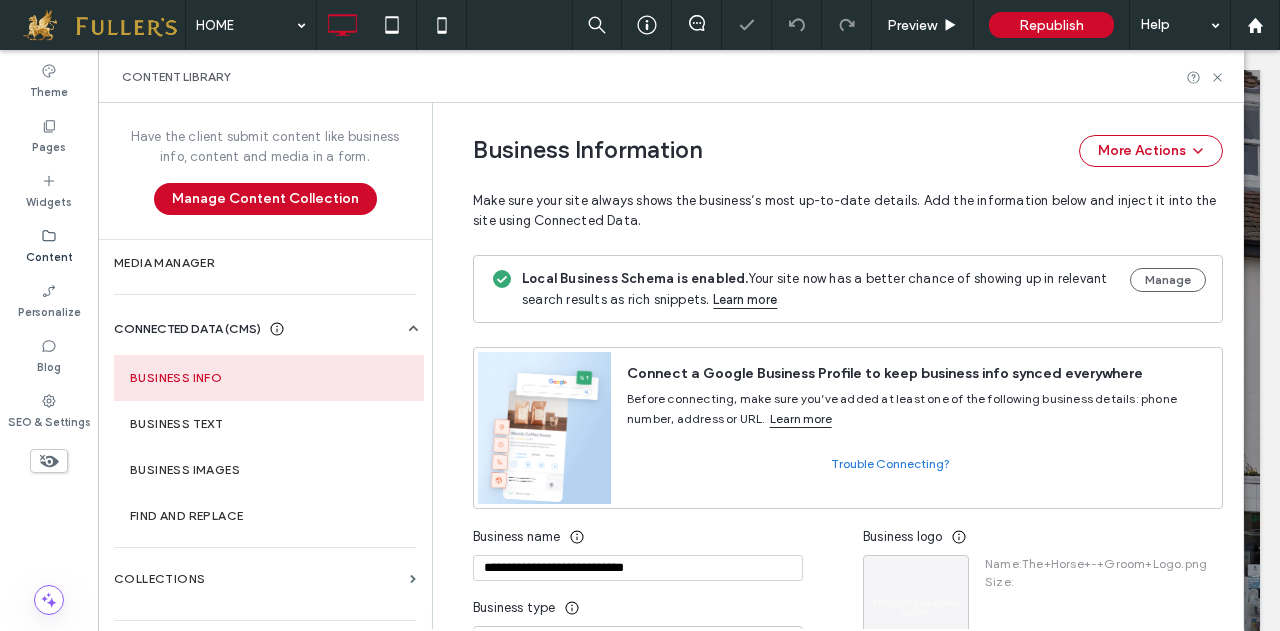 scroll, scrollTop: 320, scrollLeft: 0, axis: vertical 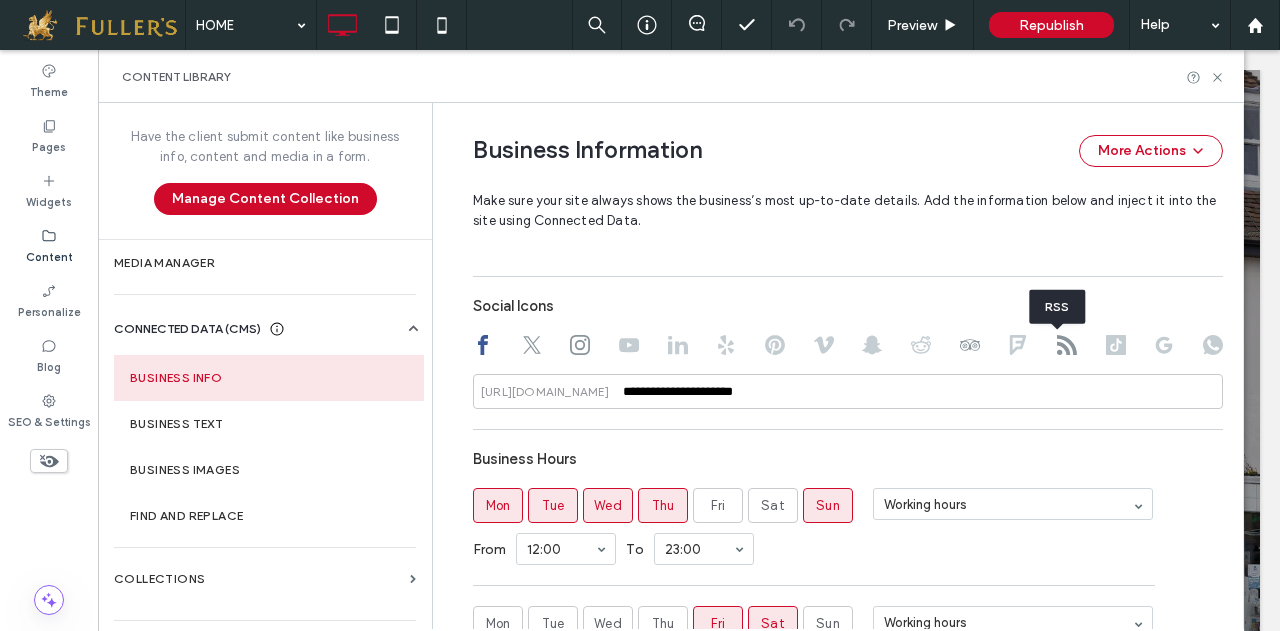 click 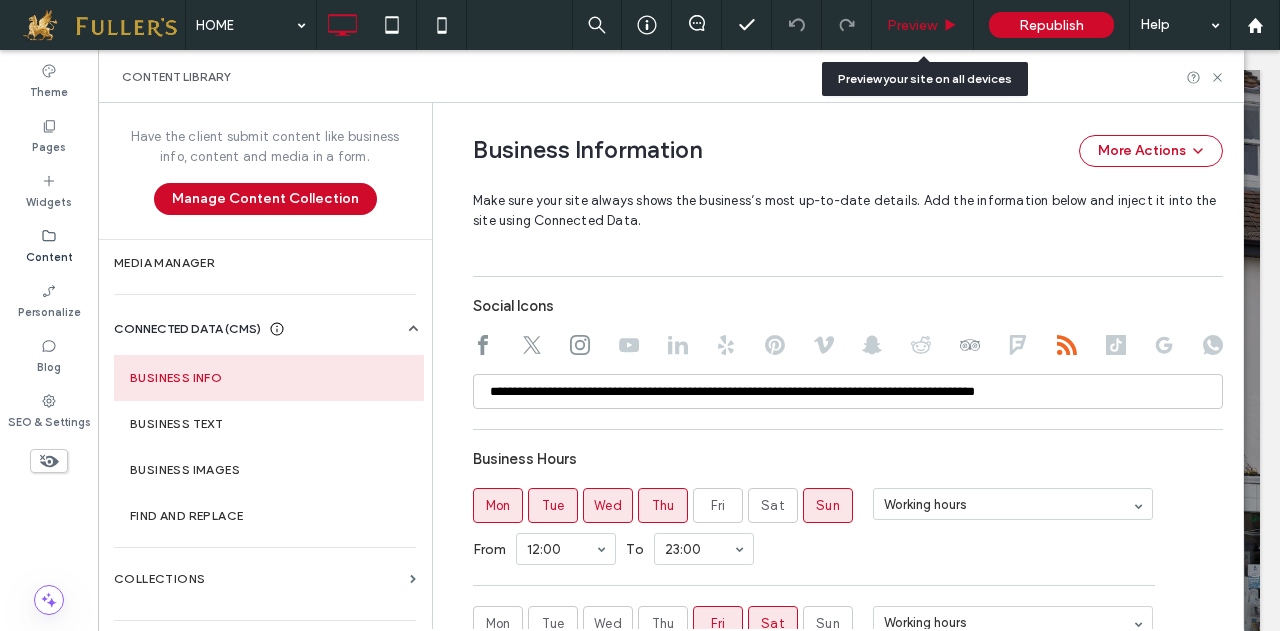 click on "Preview" at bounding box center [912, 25] 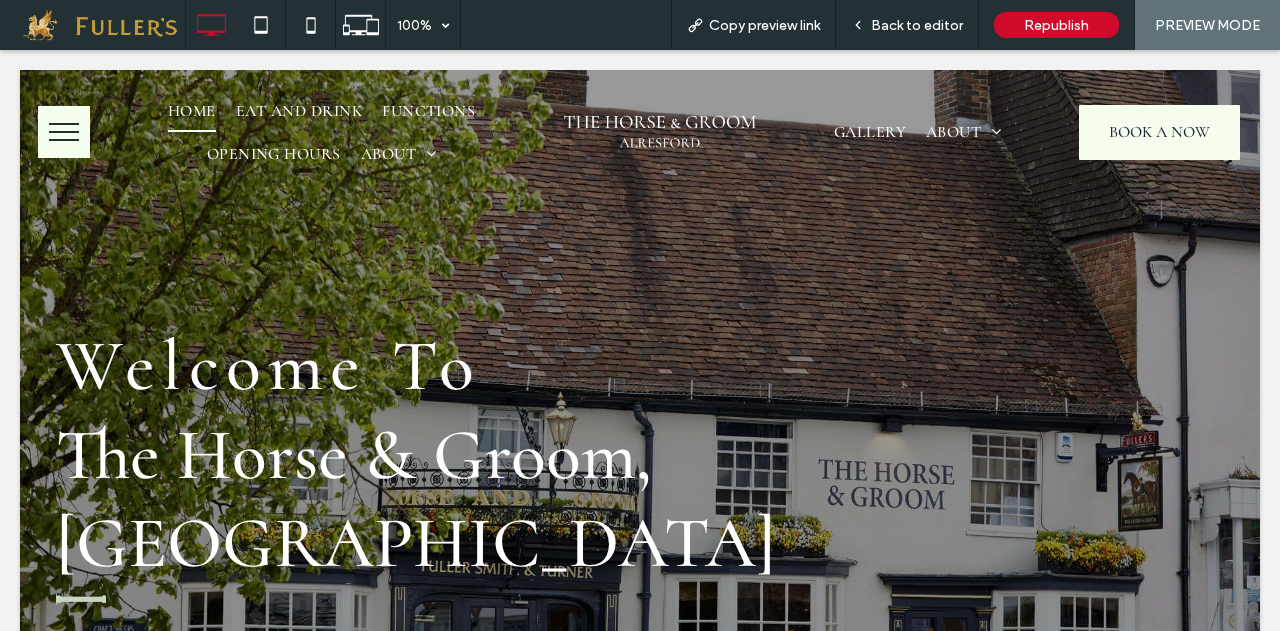 scroll, scrollTop: 0, scrollLeft: 0, axis: both 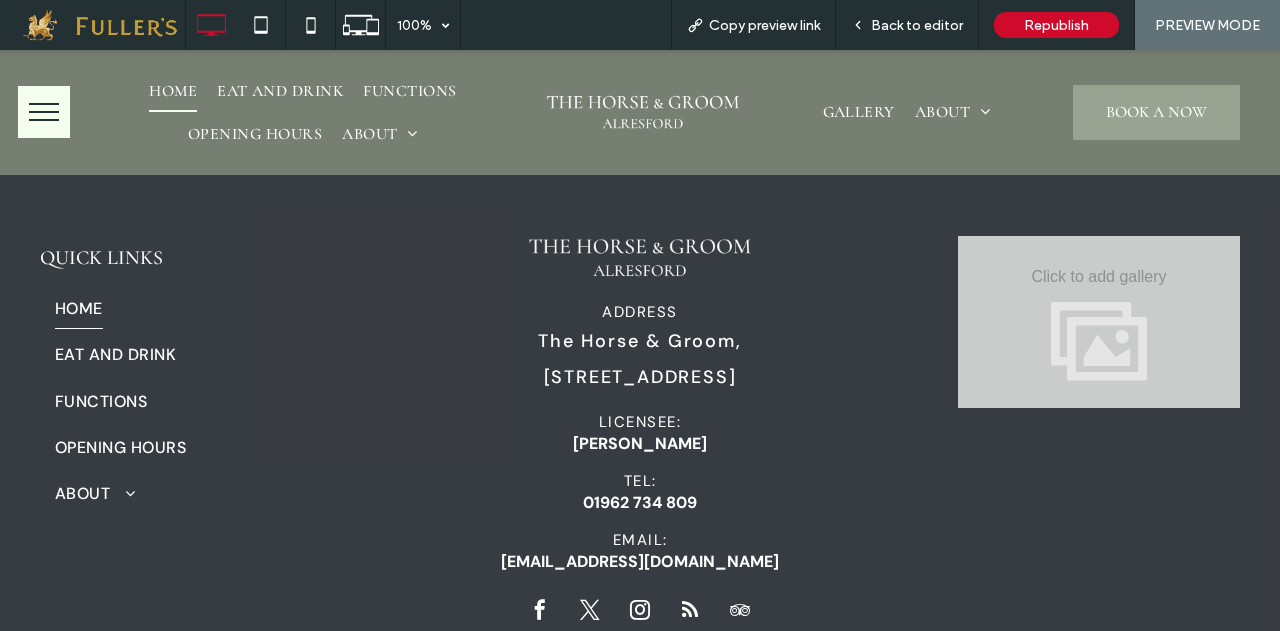 click on "BOOK A NOW" at bounding box center (1156, 112) 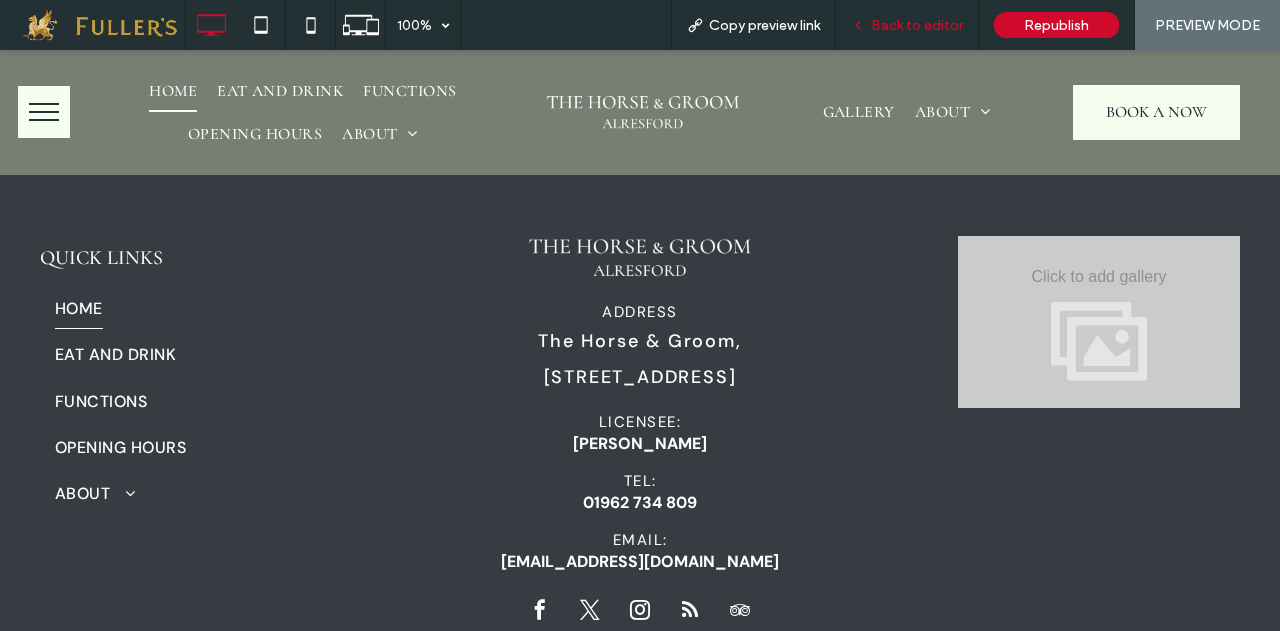click on "Back to editor" at bounding box center [917, 25] 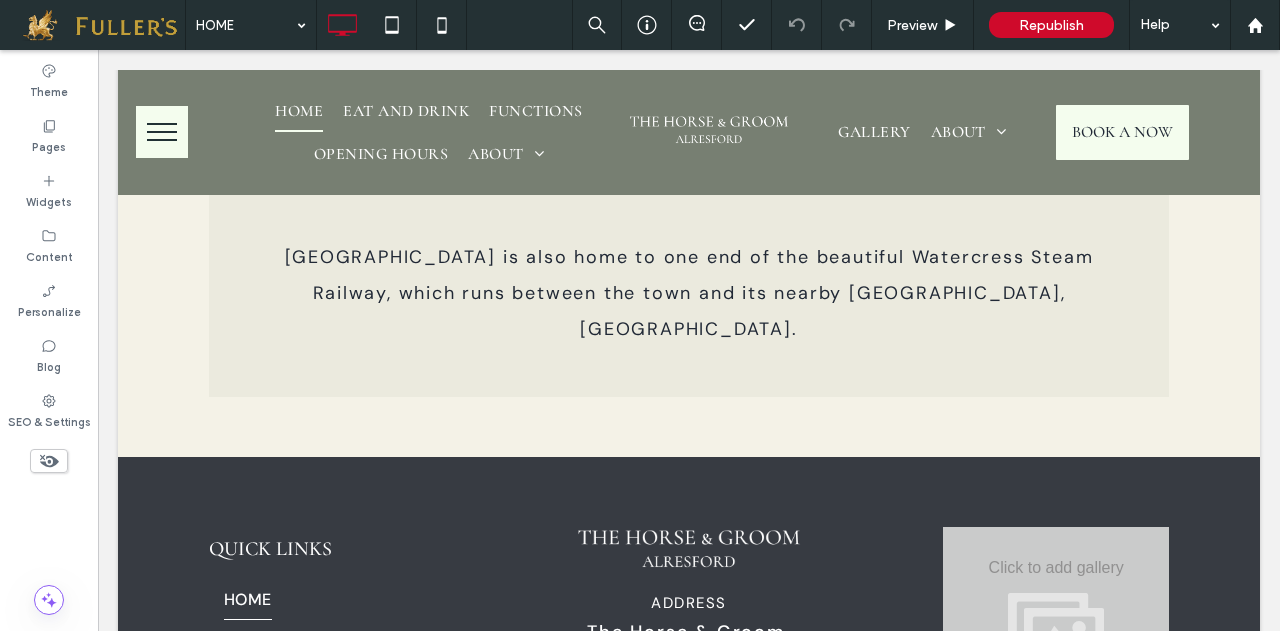 scroll, scrollTop: 8765, scrollLeft: 0, axis: vertical 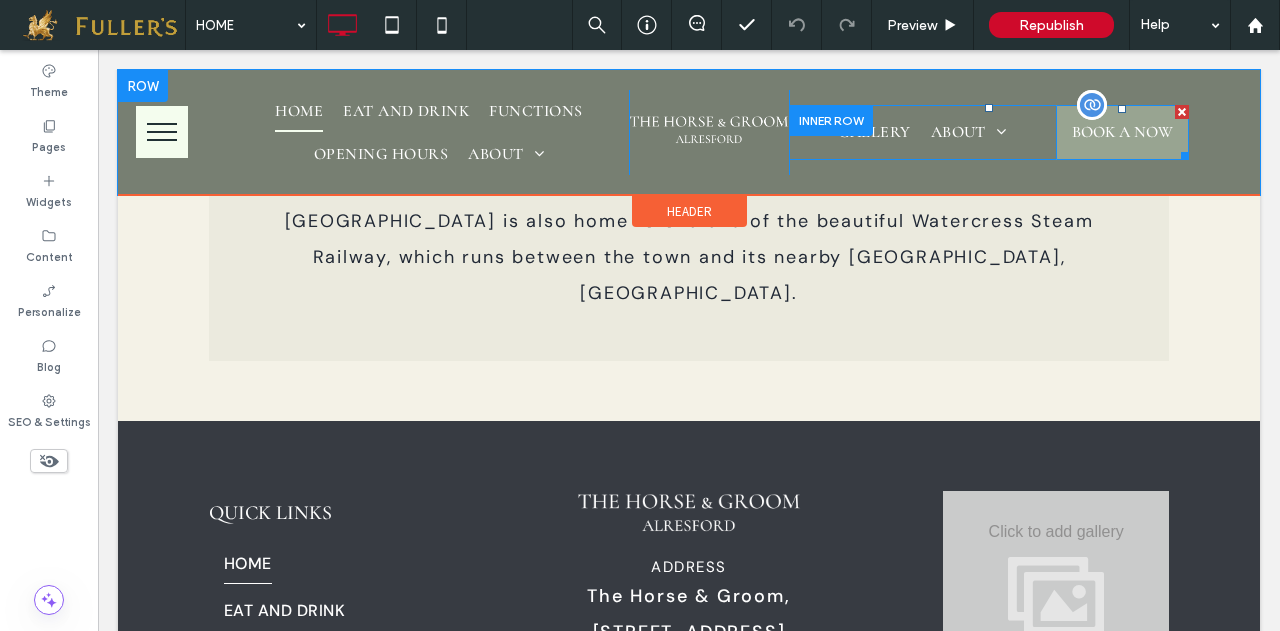 click on "BOOK A NOW" at bounding box center (1122, 132) 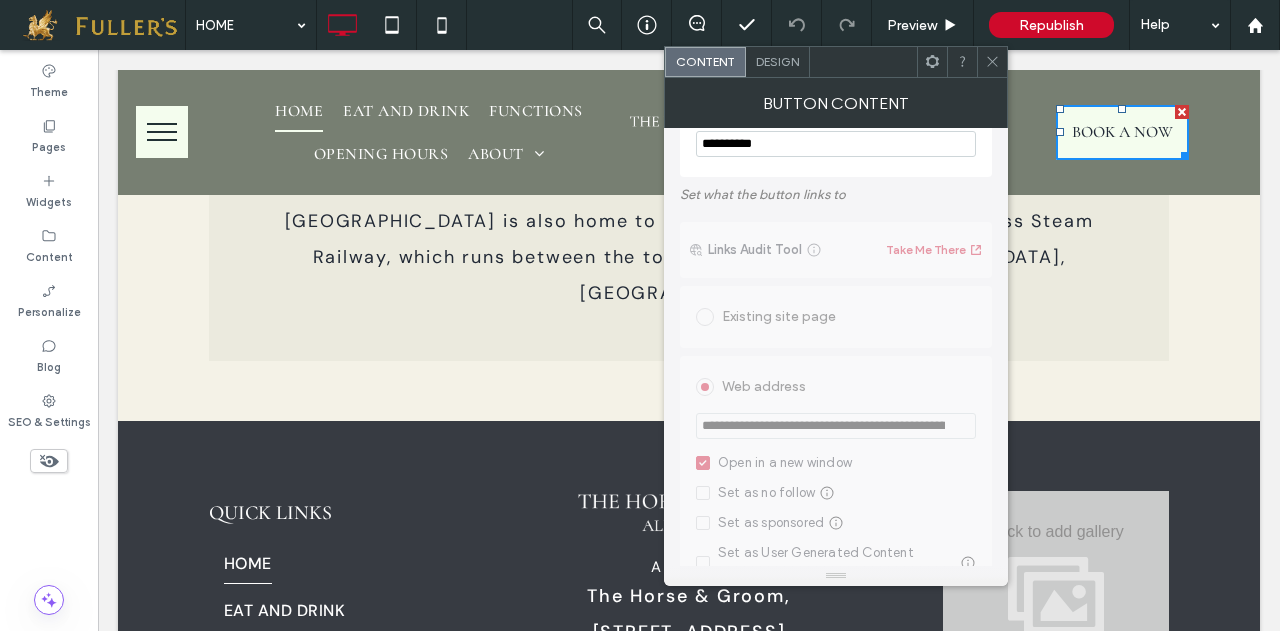 scroll, scrollTop: 0, scrollLeft: 0, axis: both 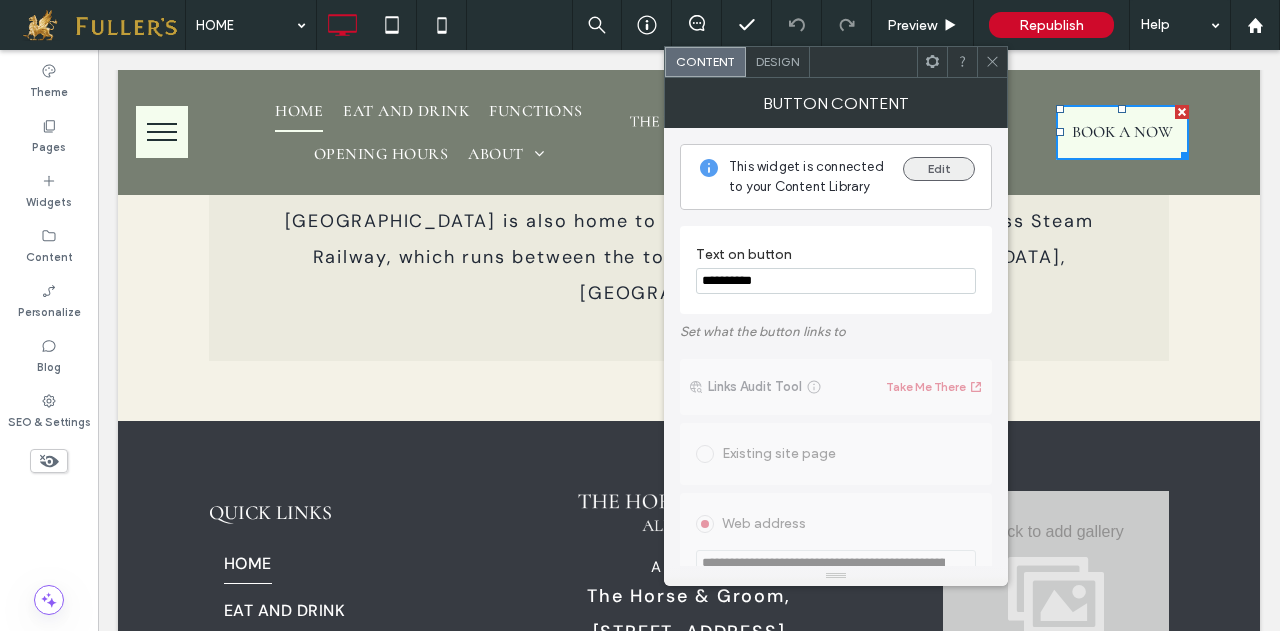 click on "Edit" at bounding box center [939, 169] 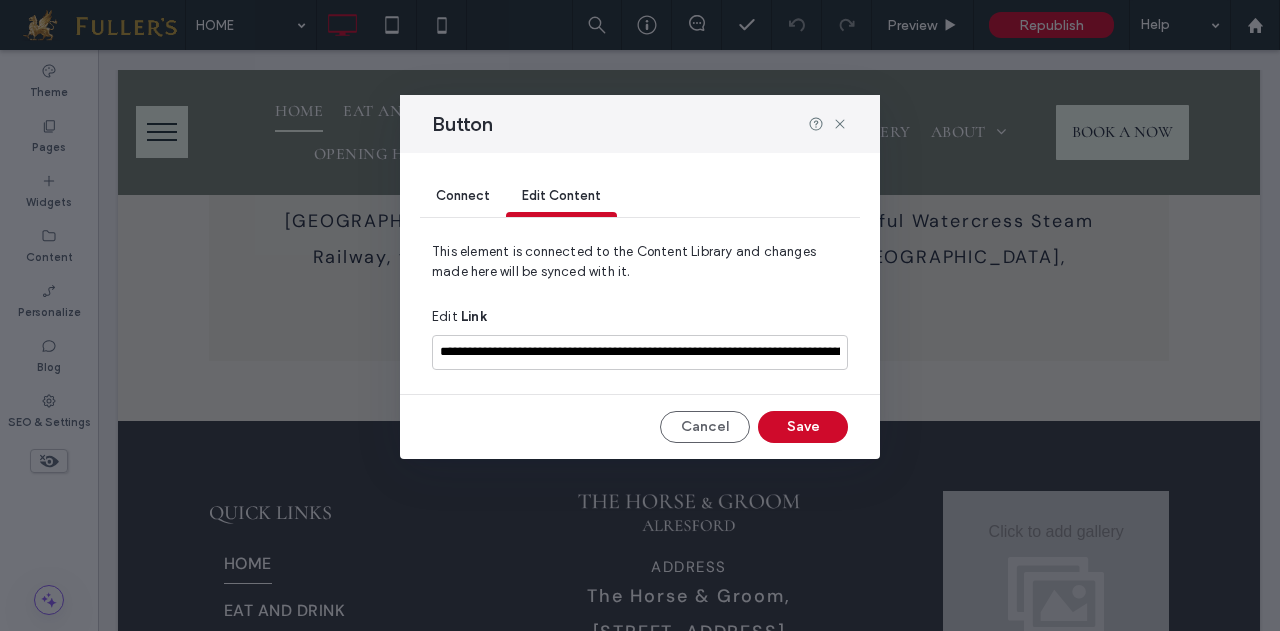 click on "Connect" at bounding box center [463, 195] 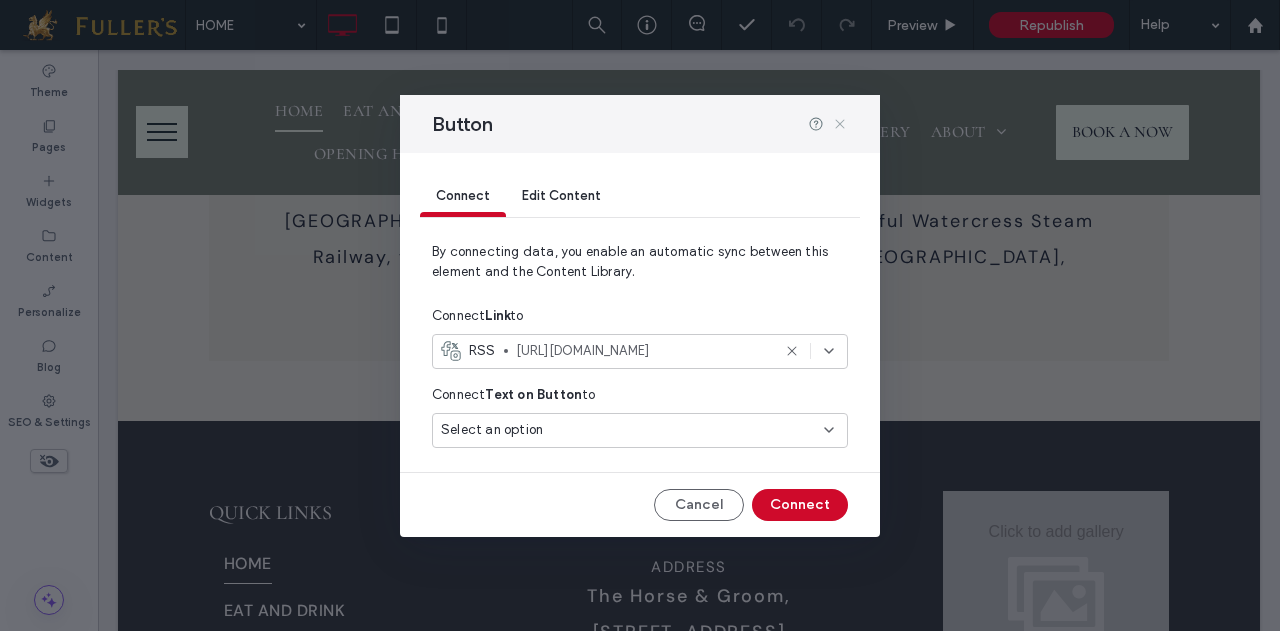 click 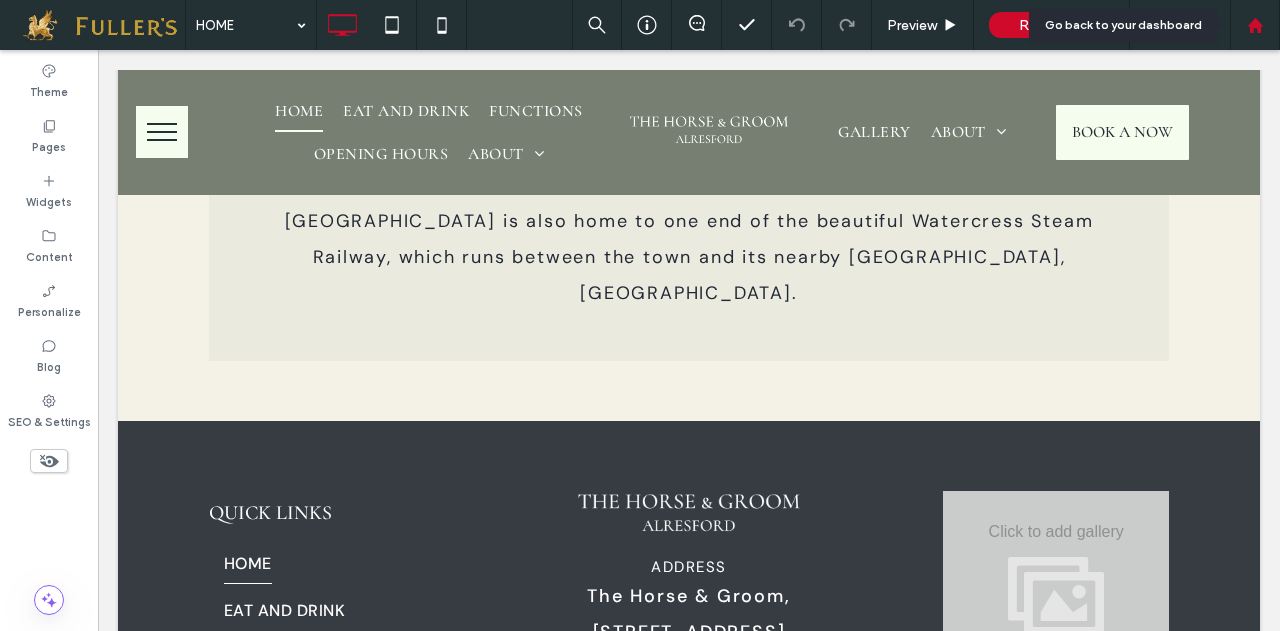 click at bounding box center [1255, 25] 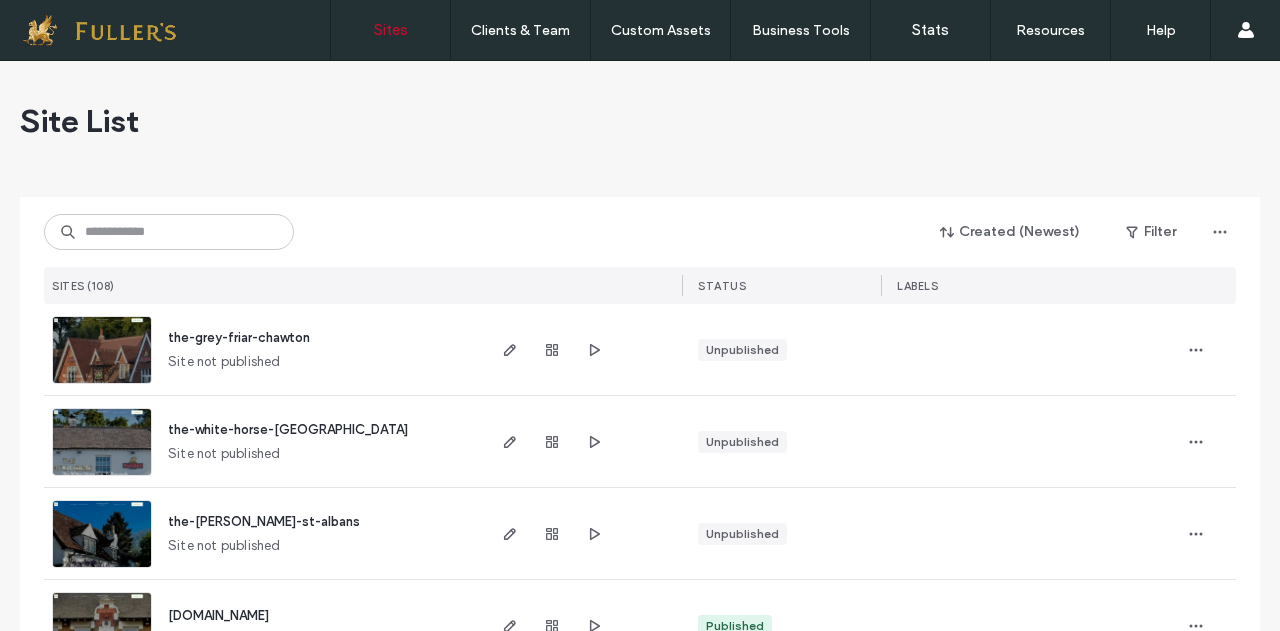 scroll, scrollTop: 0, scrollLeft: 0, axis: both 